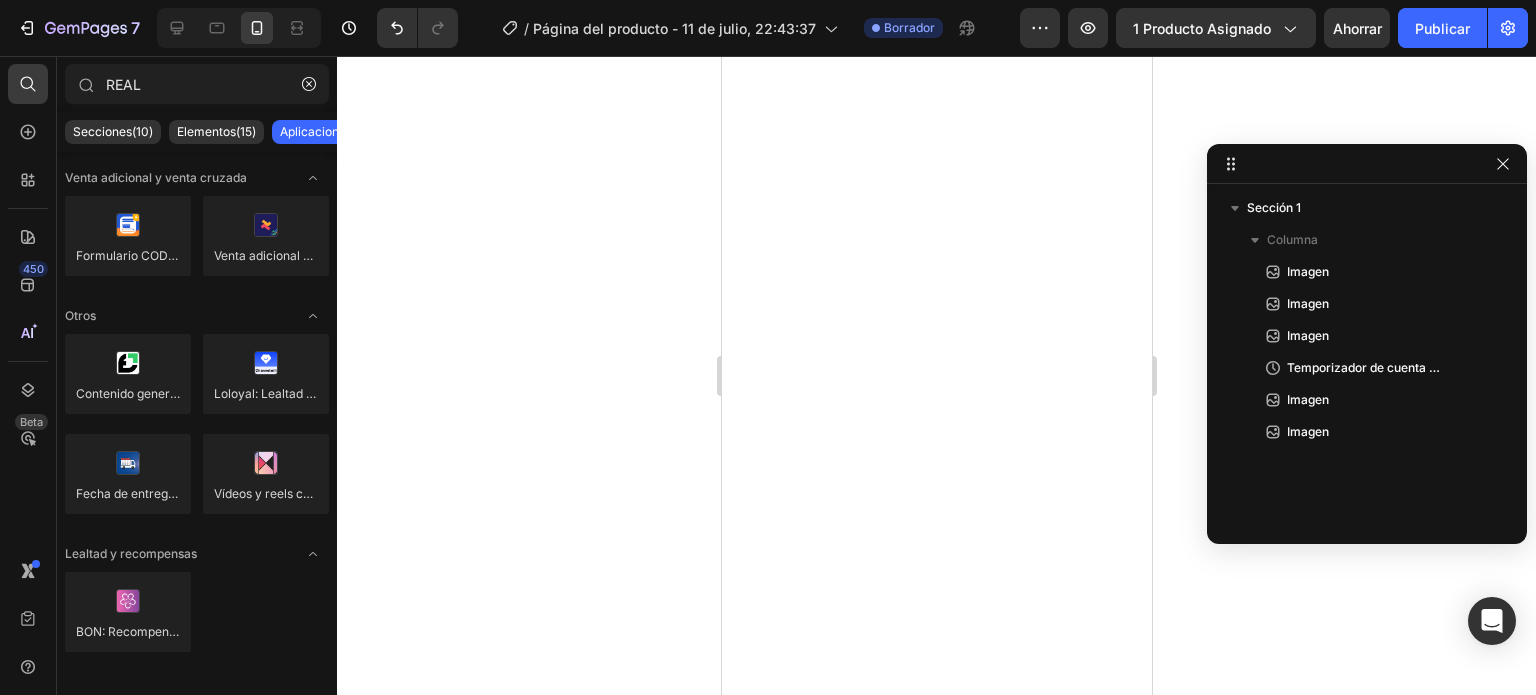 scroll, scrollTop: 0, scrollLeft: 0, axis: both 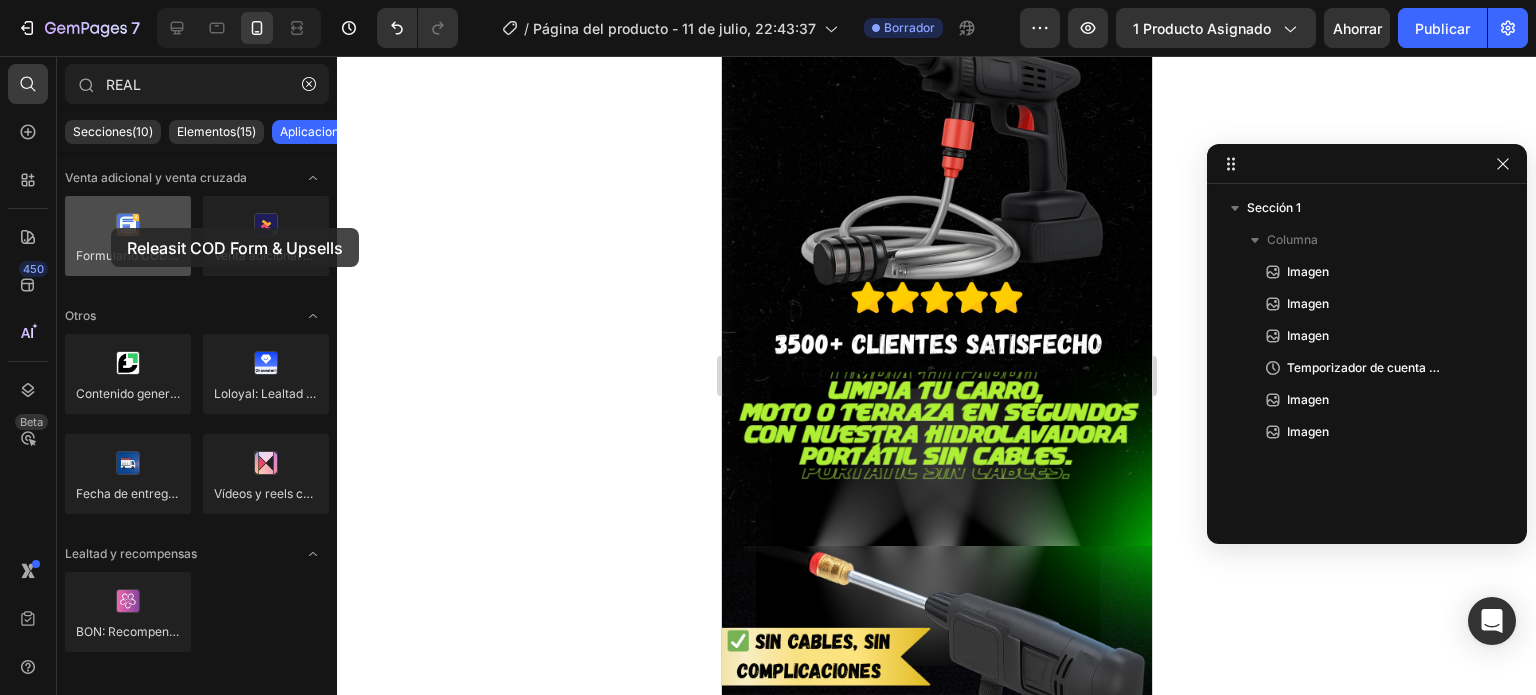 drag, startPoint x: 128, startPoint y: 232, endPoint x: 108, endPoint y: 226, distance: 20.880613 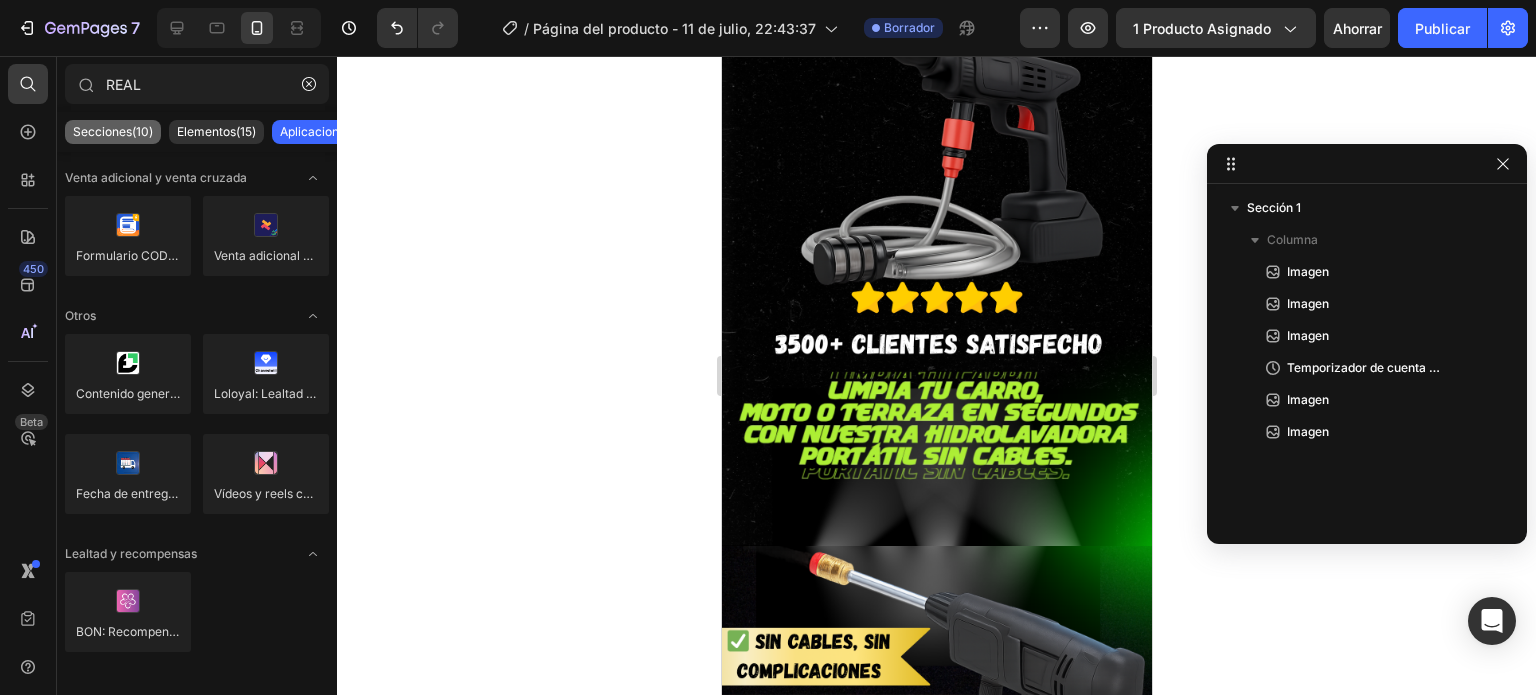click on "Secciones(10)" at bounding box center [113, 131] 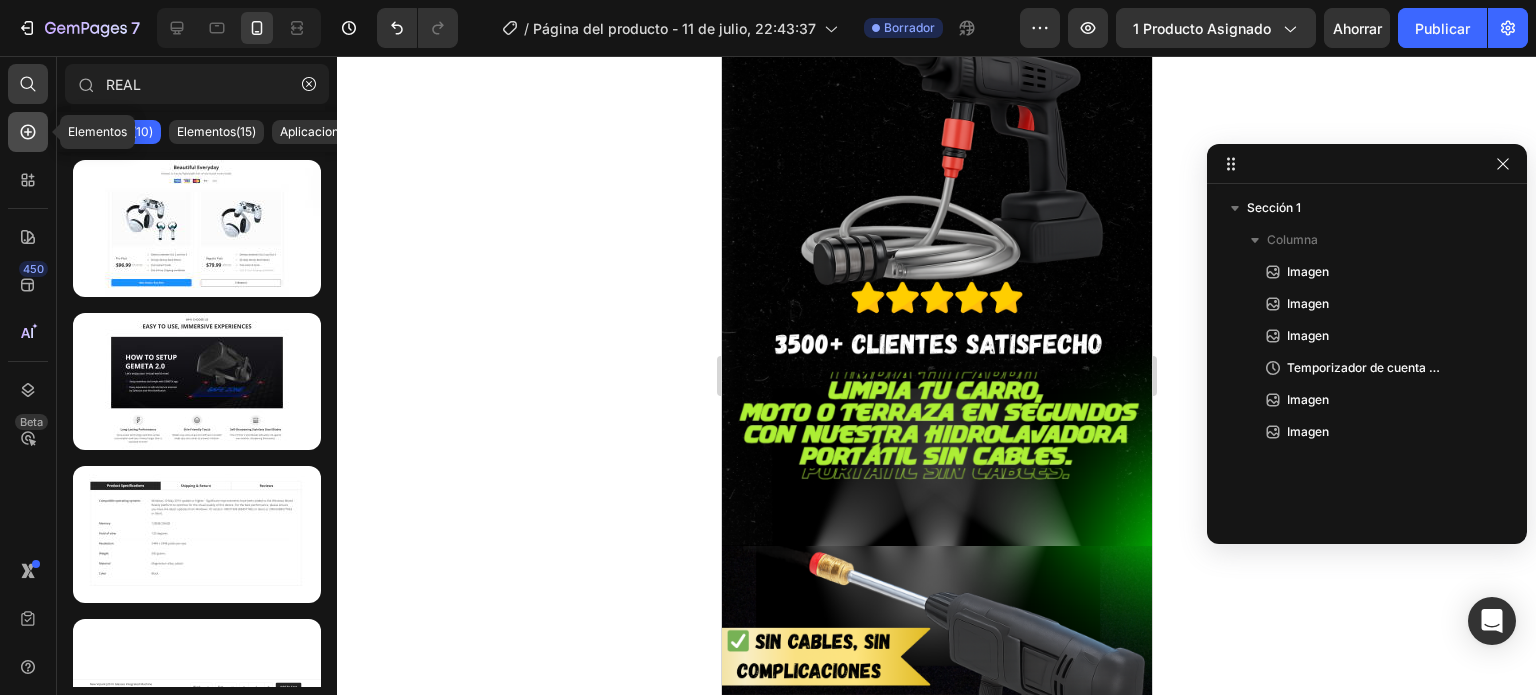 click 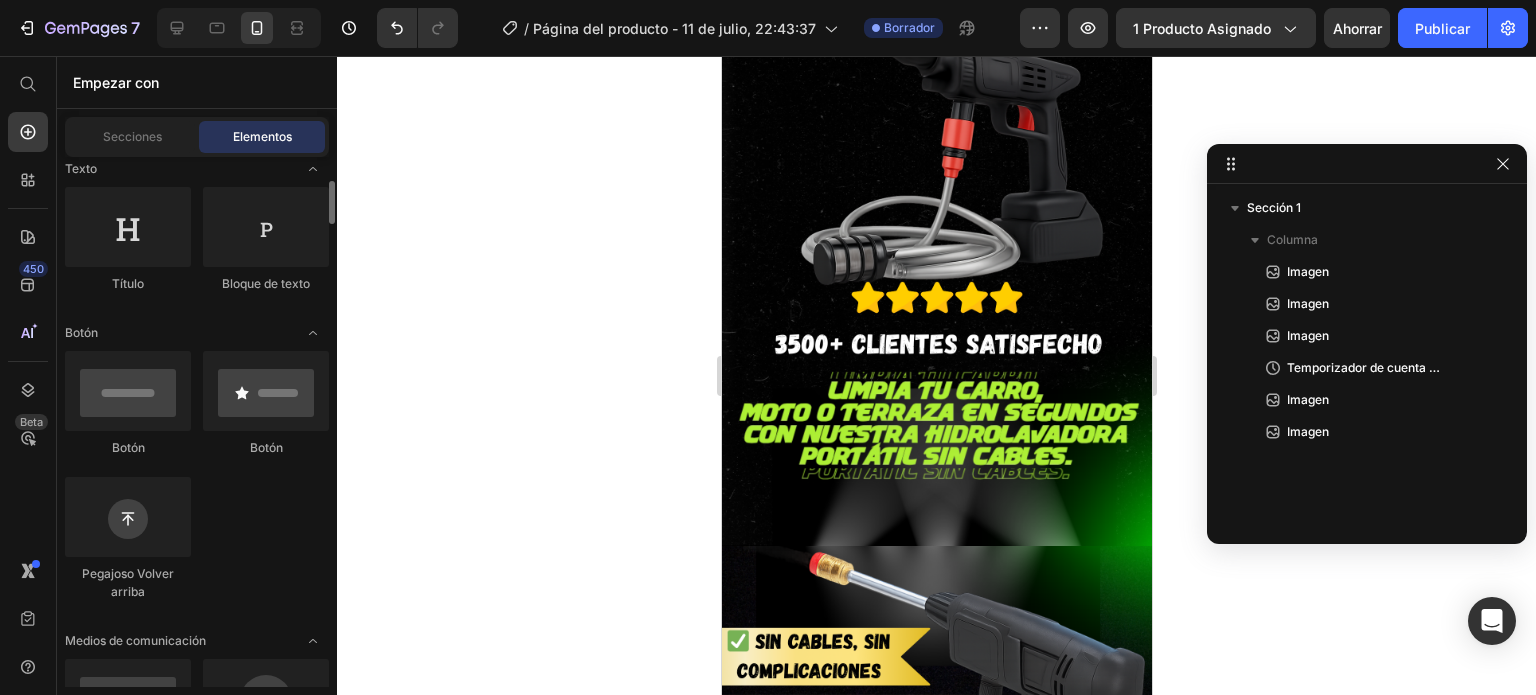 scroll, scrollTop: 304, scrollLeft: 0, axis: vertical 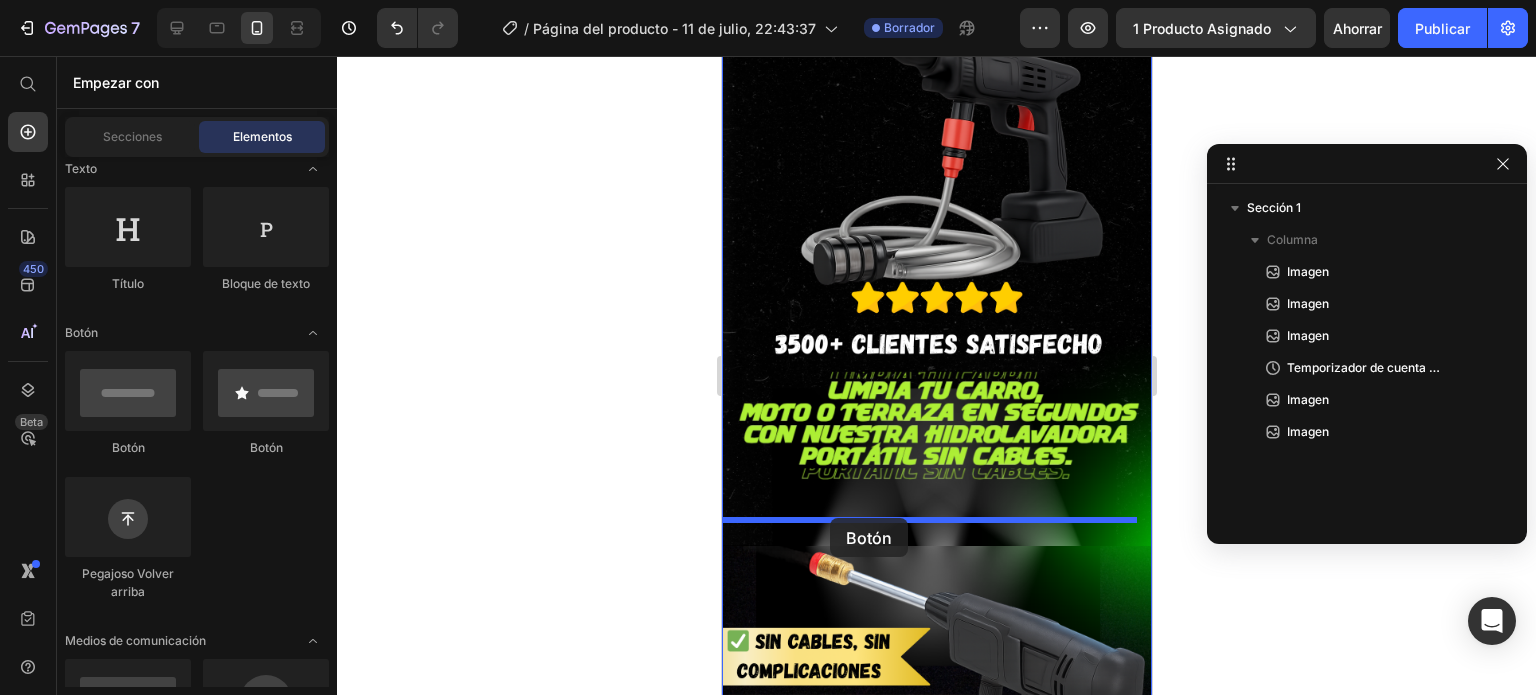 drag, startPoint x: 854, startPoint y: 468, endPoint x: 829, endPoint y: 518, distance: 55.9017 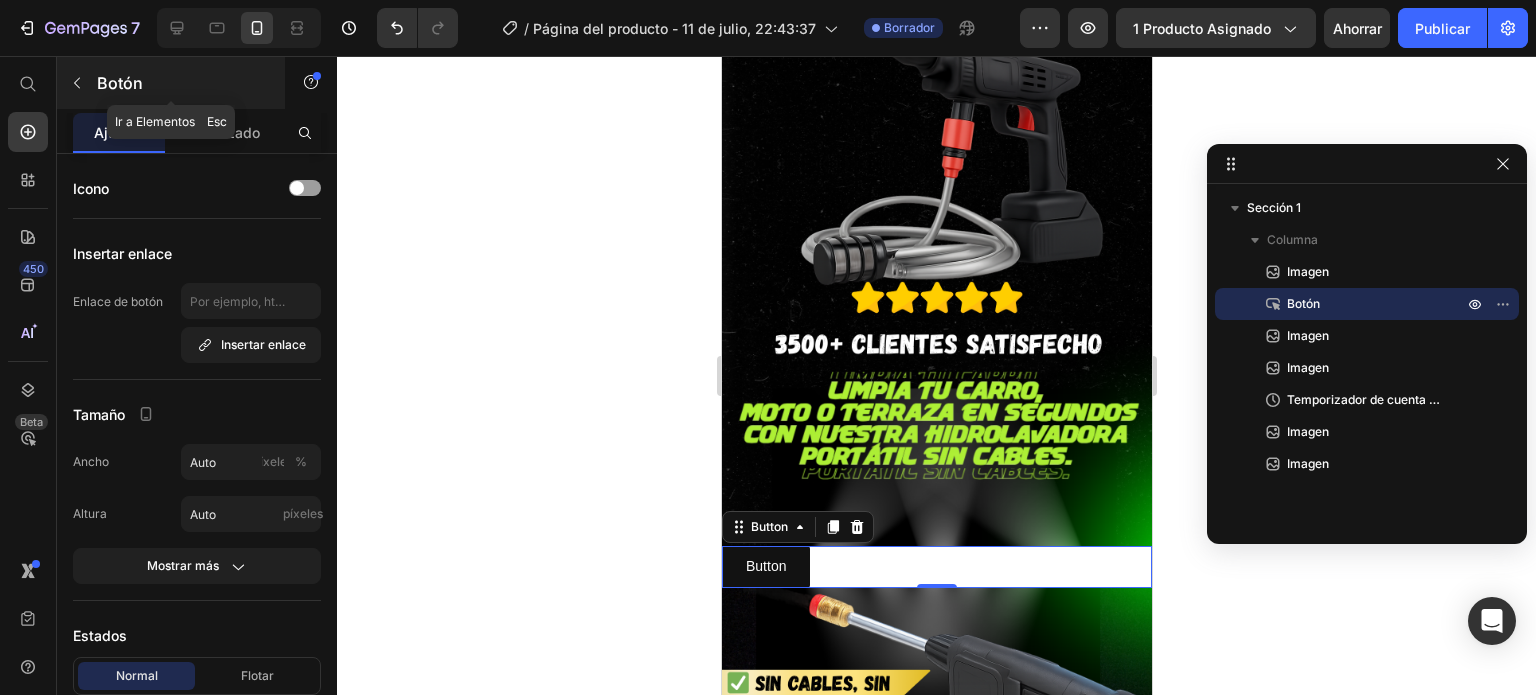 click at bounding box center (77, 83) 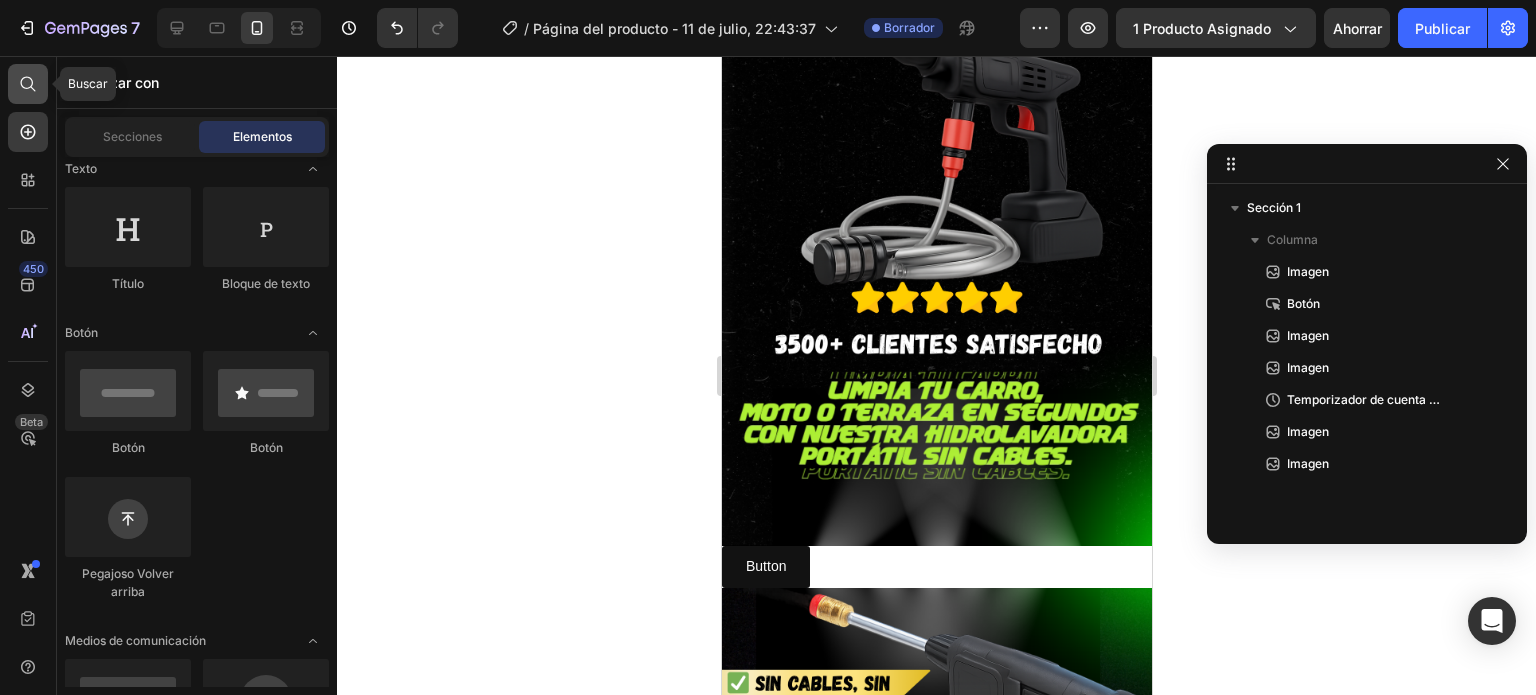click 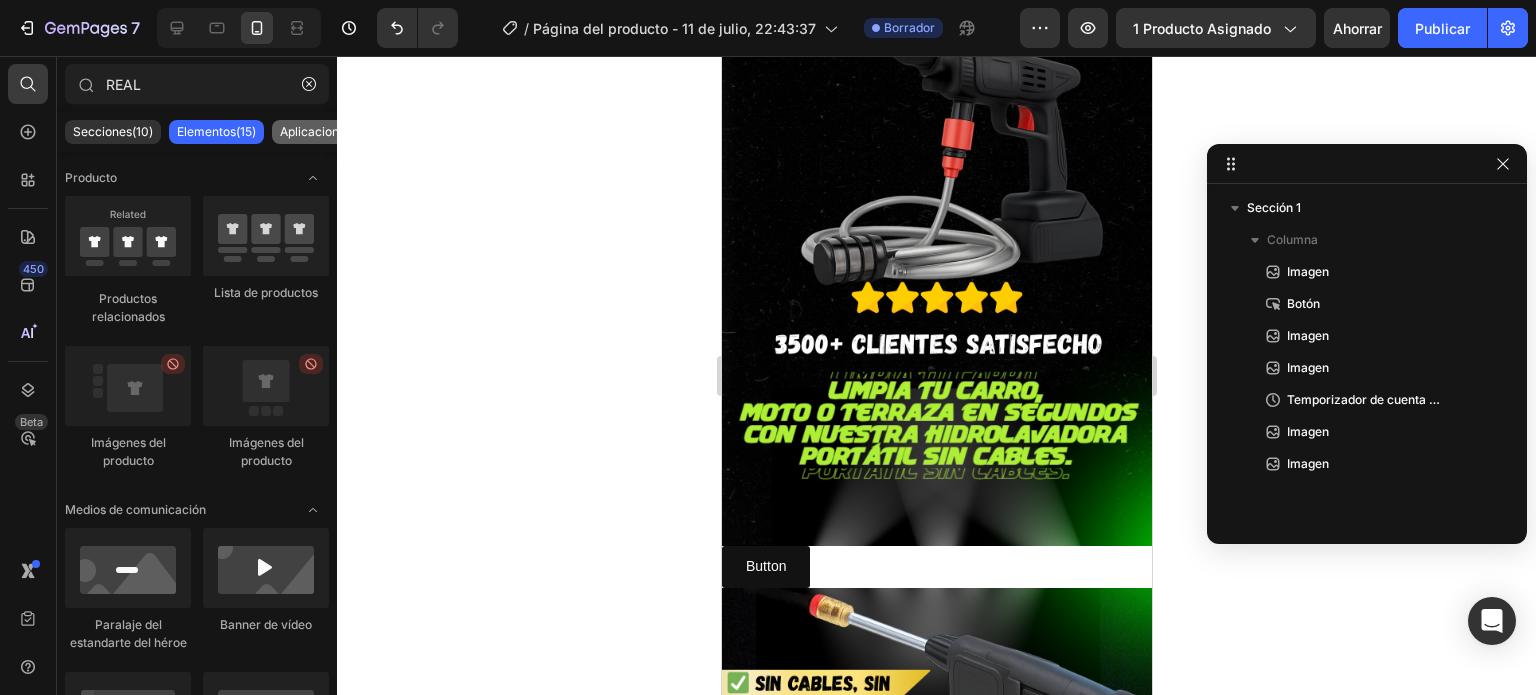 click on "Aplicaciones(7)" at bounding box center (323, 131) 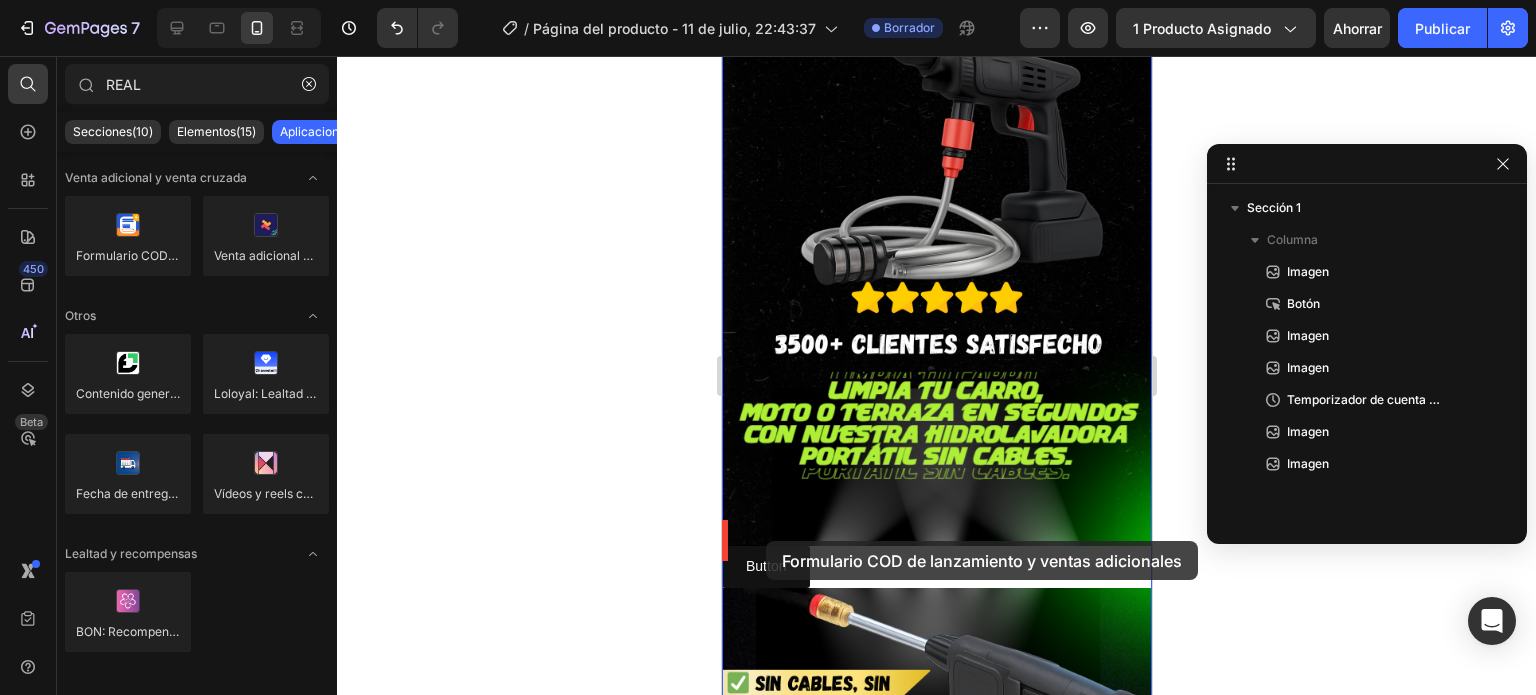 drag, startPoint x: 876, startPoint y: 323, endPoint x: 765, endPoint y: 541, distance: 244.63237 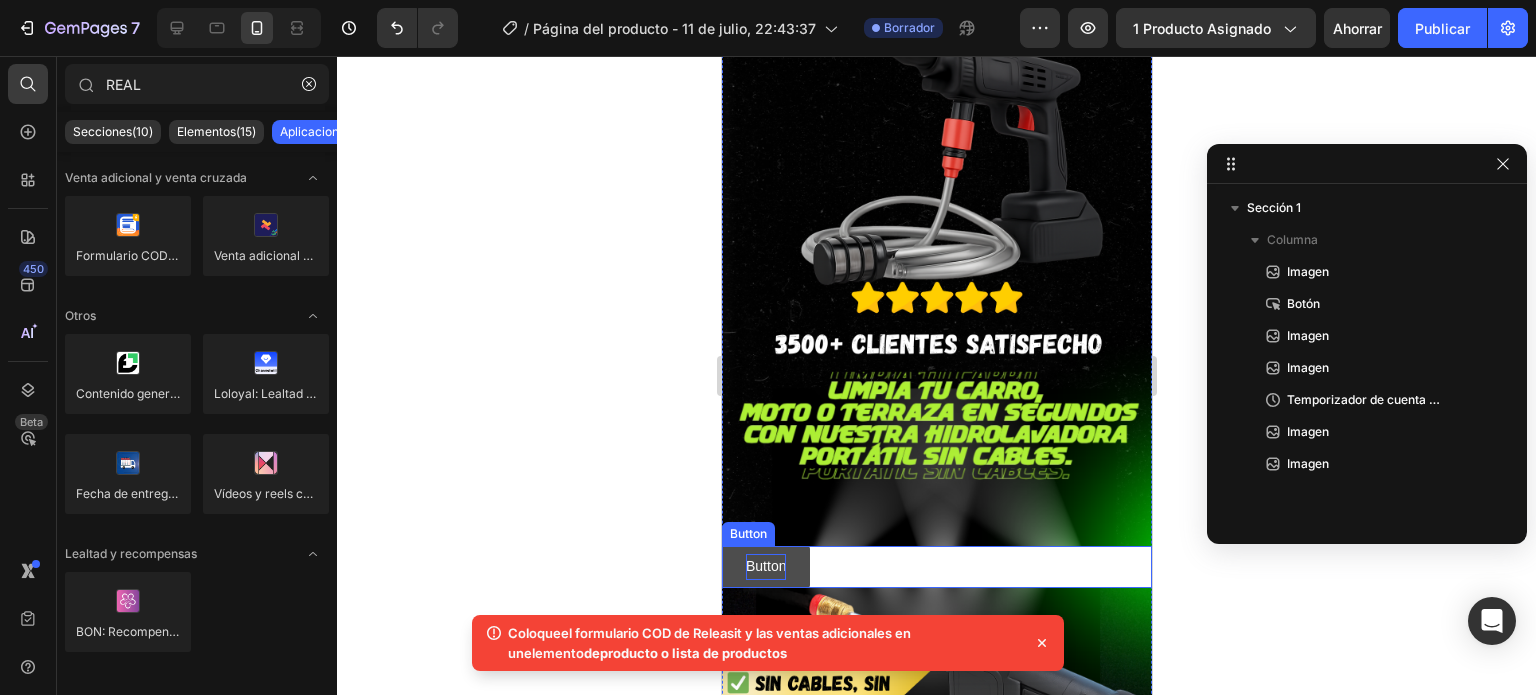 click on "Button" at bounding box center [765, 566] 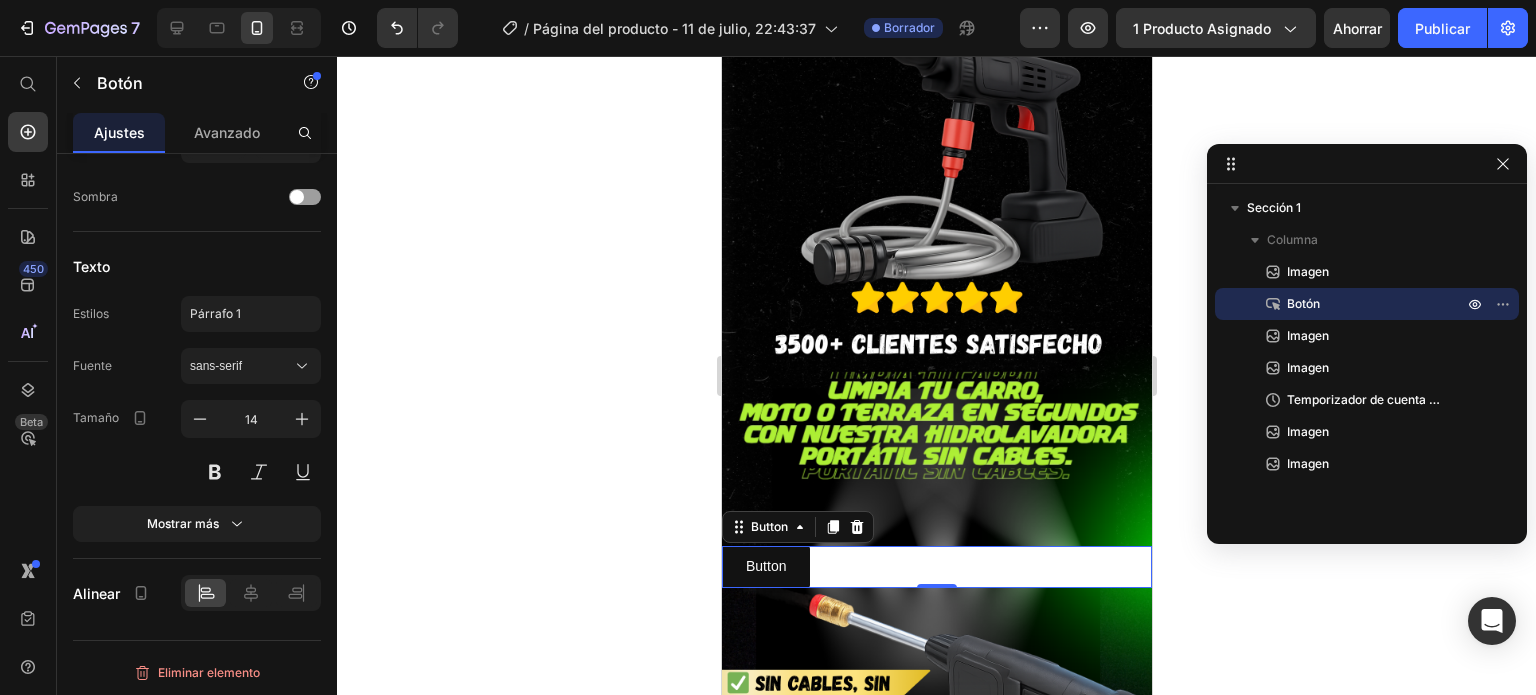 scroll, scrollTop: 0, scrollLeft: 0, axis: both 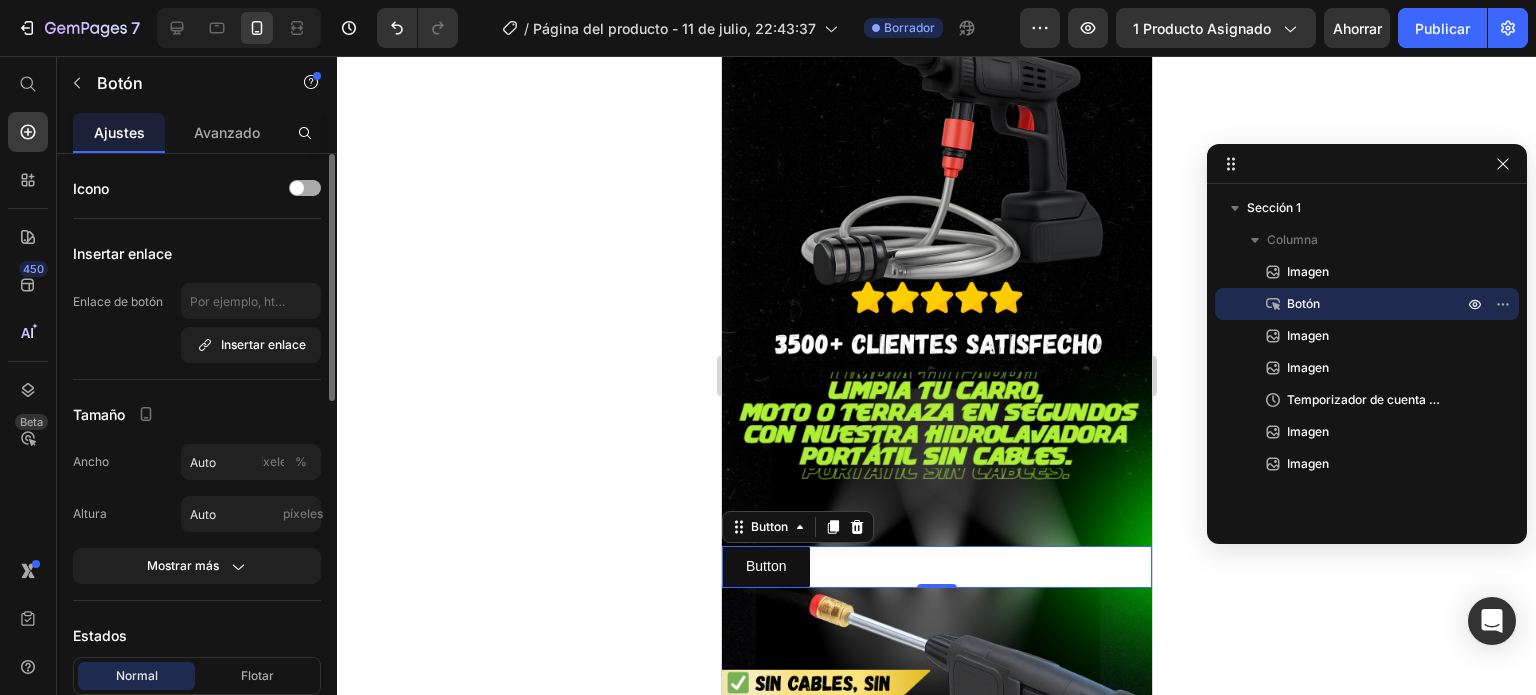 click at bounding box center [305, 188] 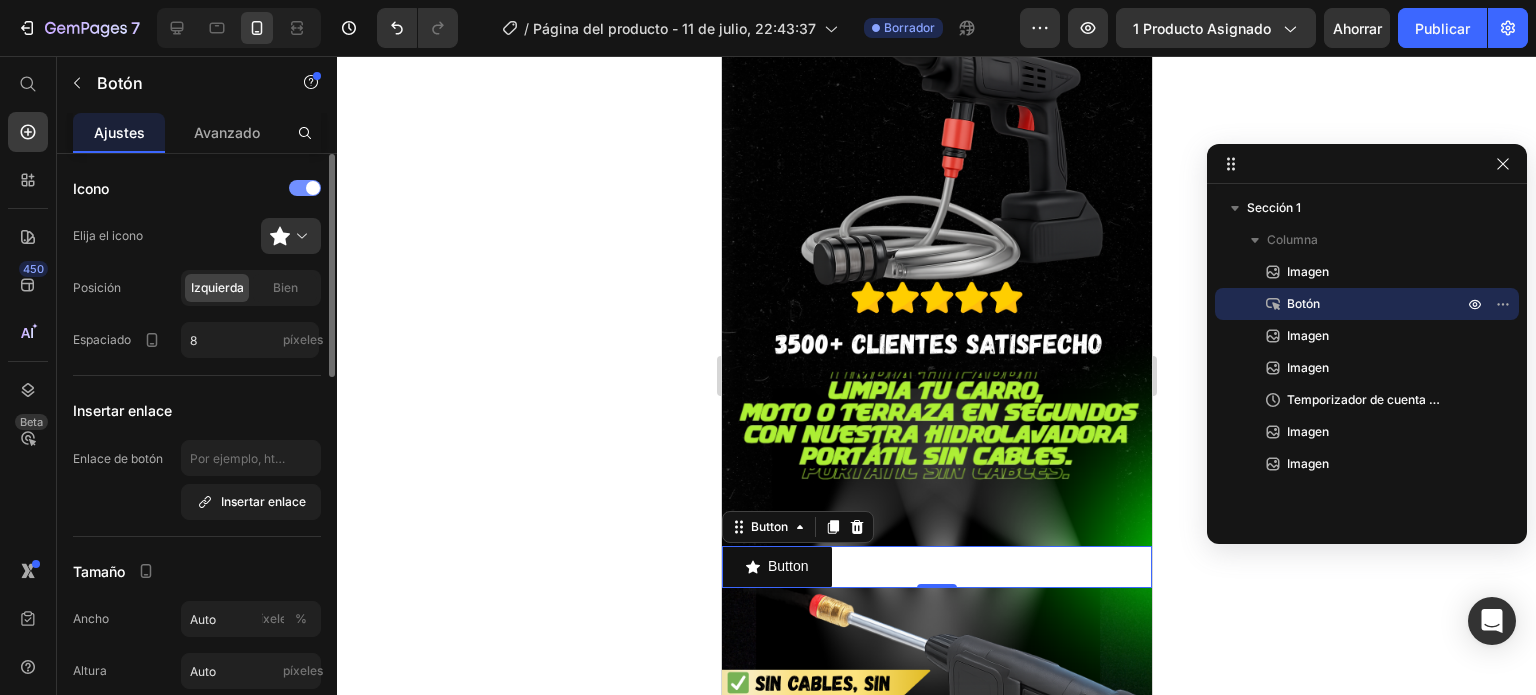 click at bounding box center (313, 188) 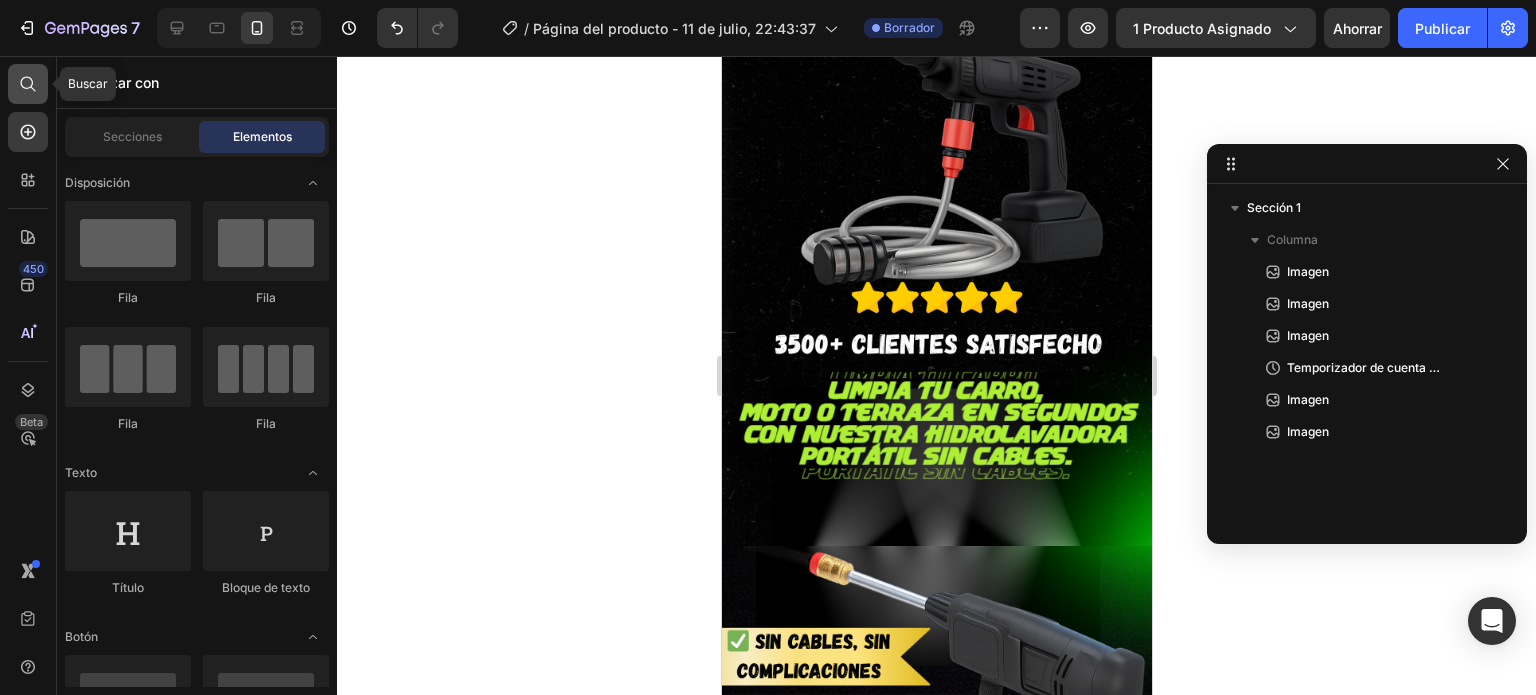 click 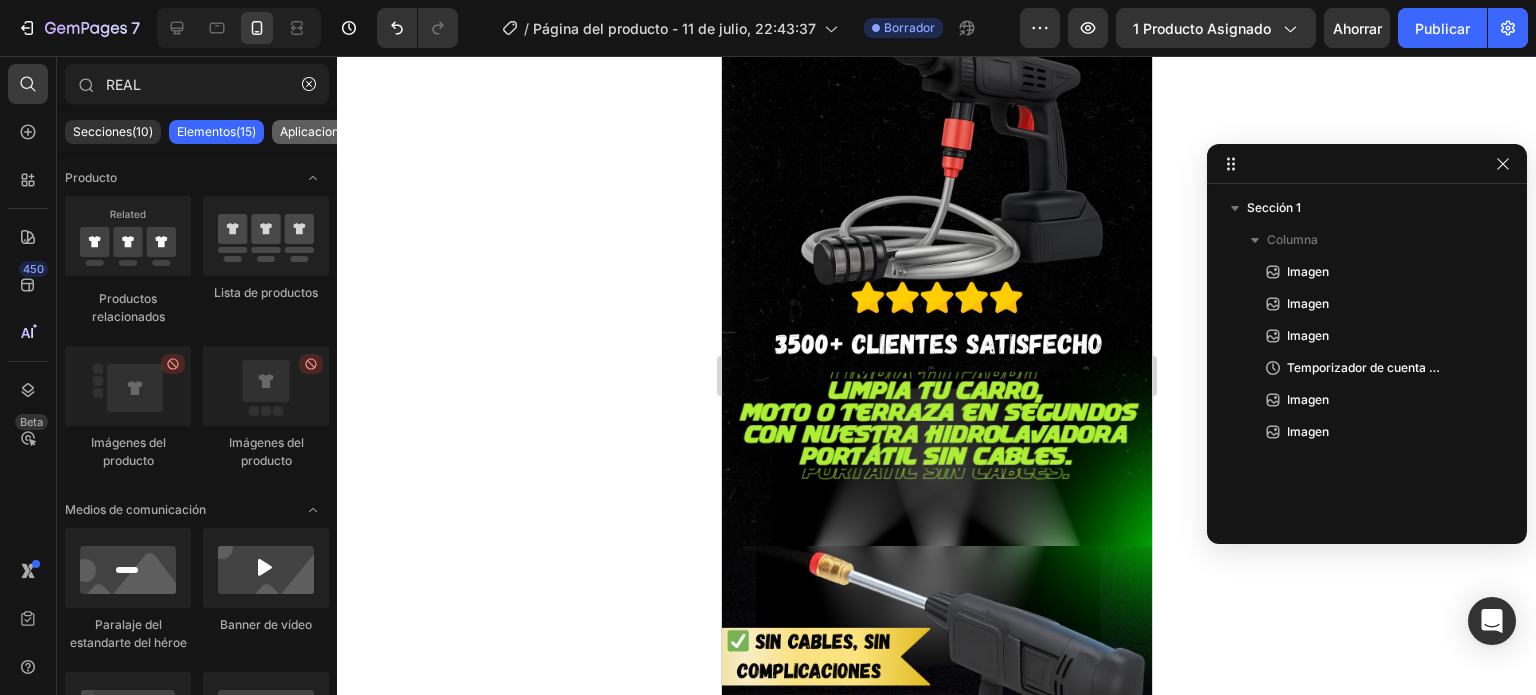click on "Aplicaciones(7)" at bounding box center (323, 131) 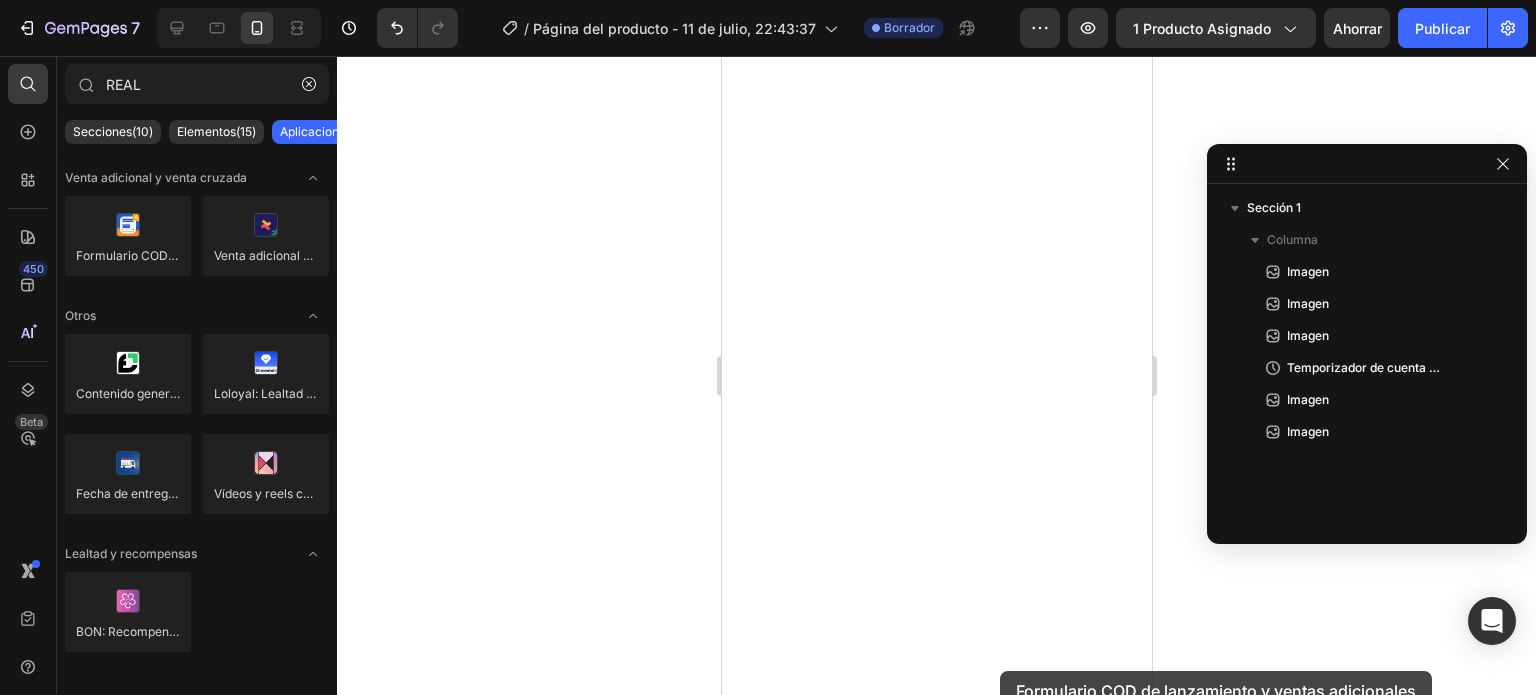 scroll, scrollTop: 3266, scrollLeft: 0, axis: vertical 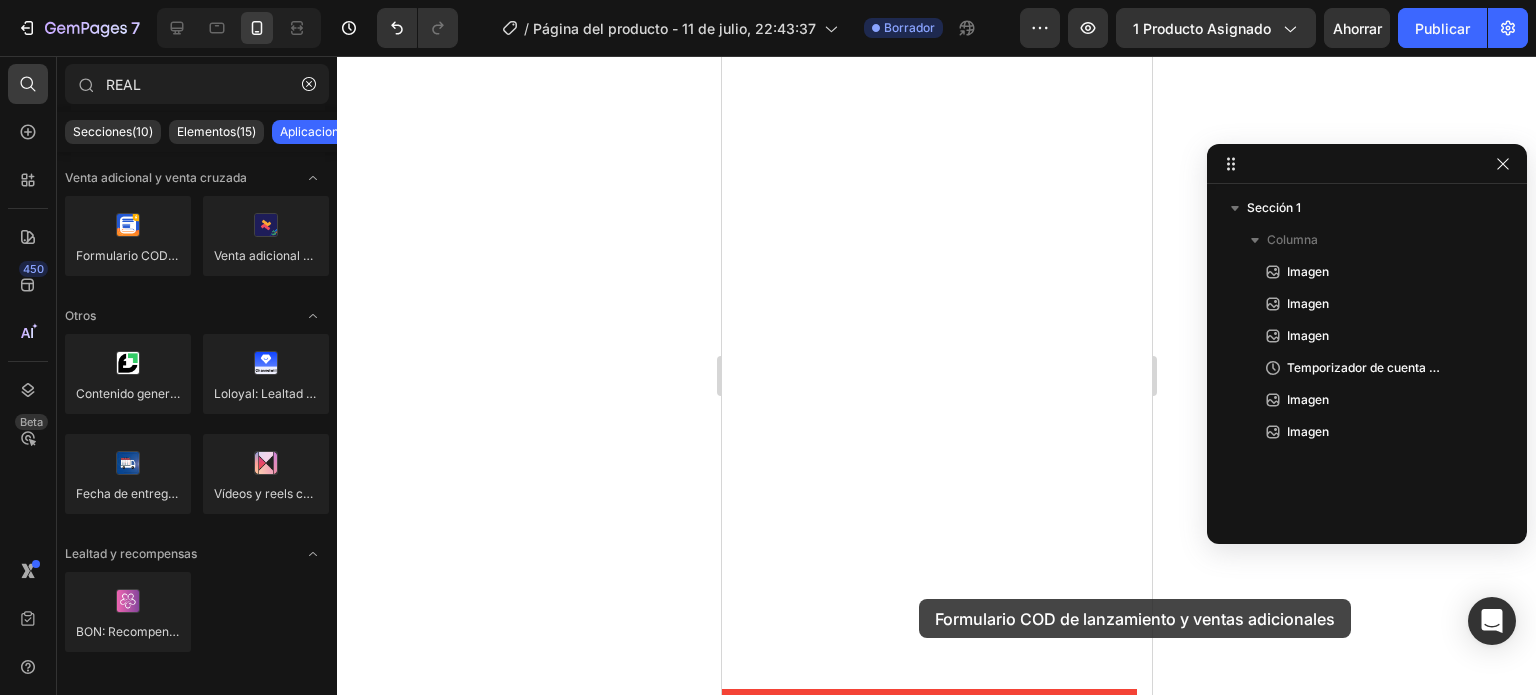 drag, startPoint x: 866, startPoint y: 281, endPoint x: 918, endPoint y: 599, distance: 322.2235 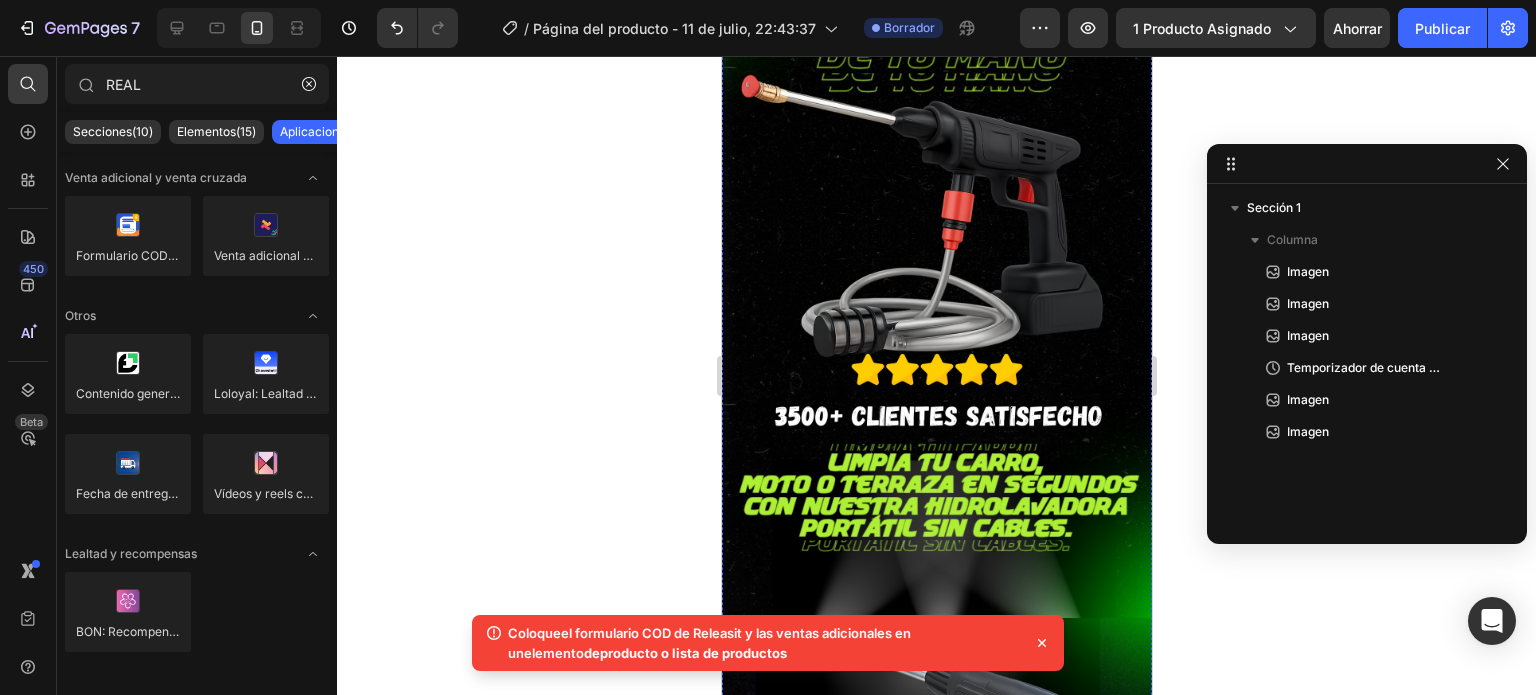 scroll, scrollTop: 0, scrollLeft: 0, axis: both 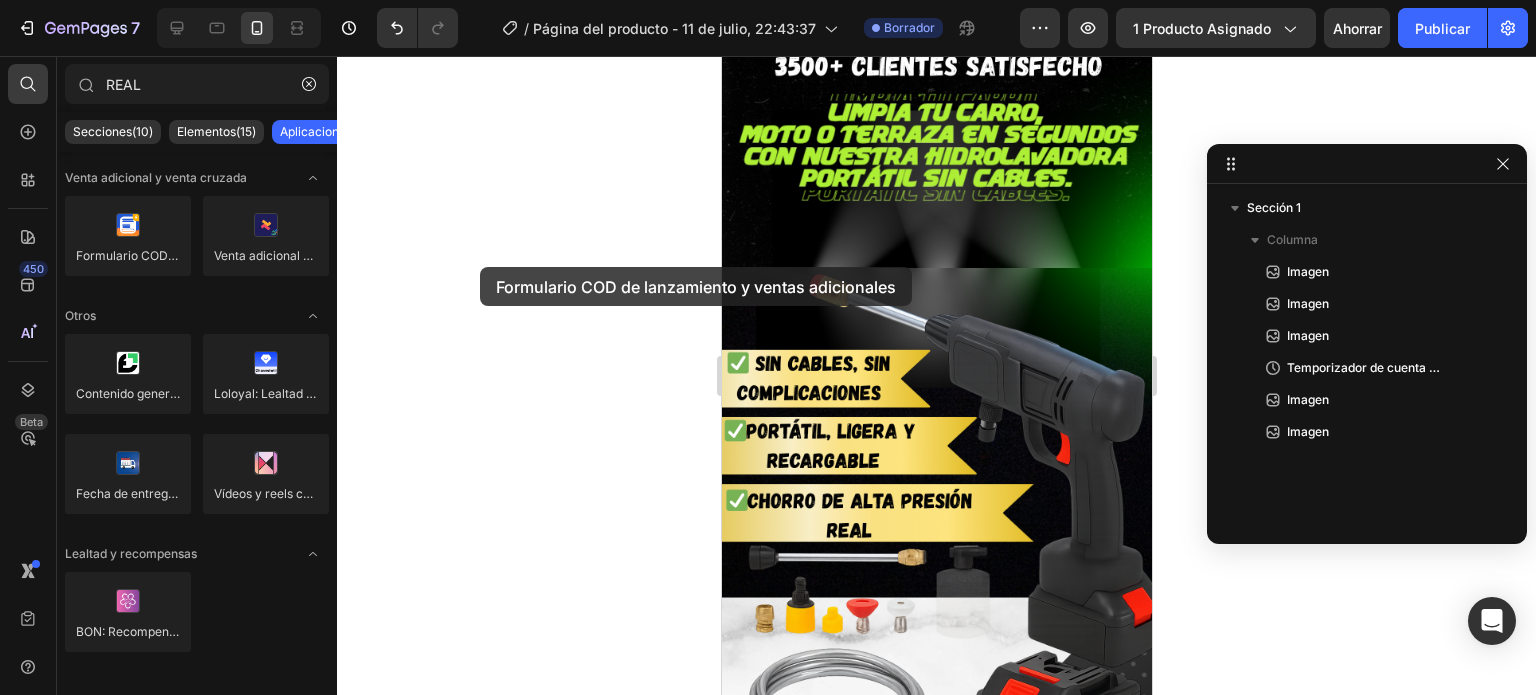 drag, startPoint x: 161, startPoint y: 227, endPoint x: 477, endPoint y: 267, distance: 318.52158 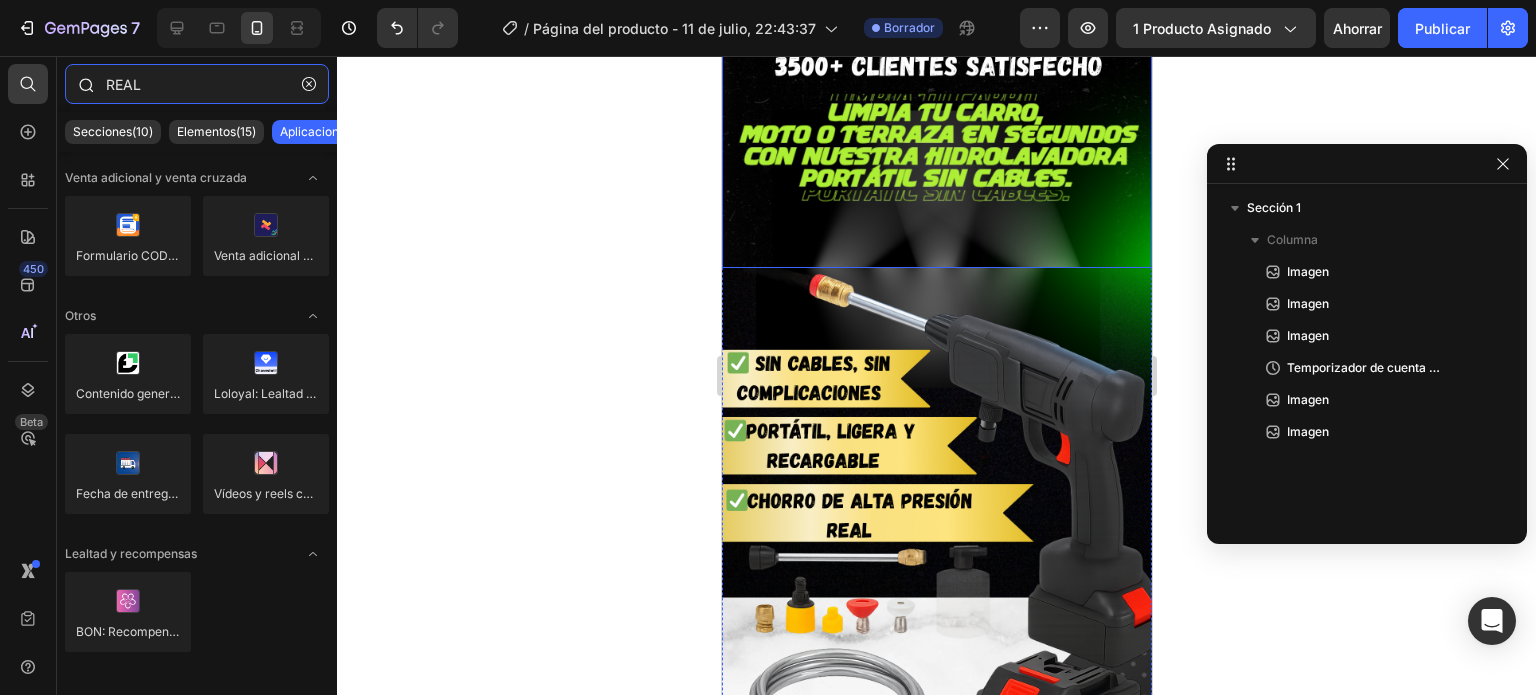 click on "REAL" at bounding box center [197, 84] 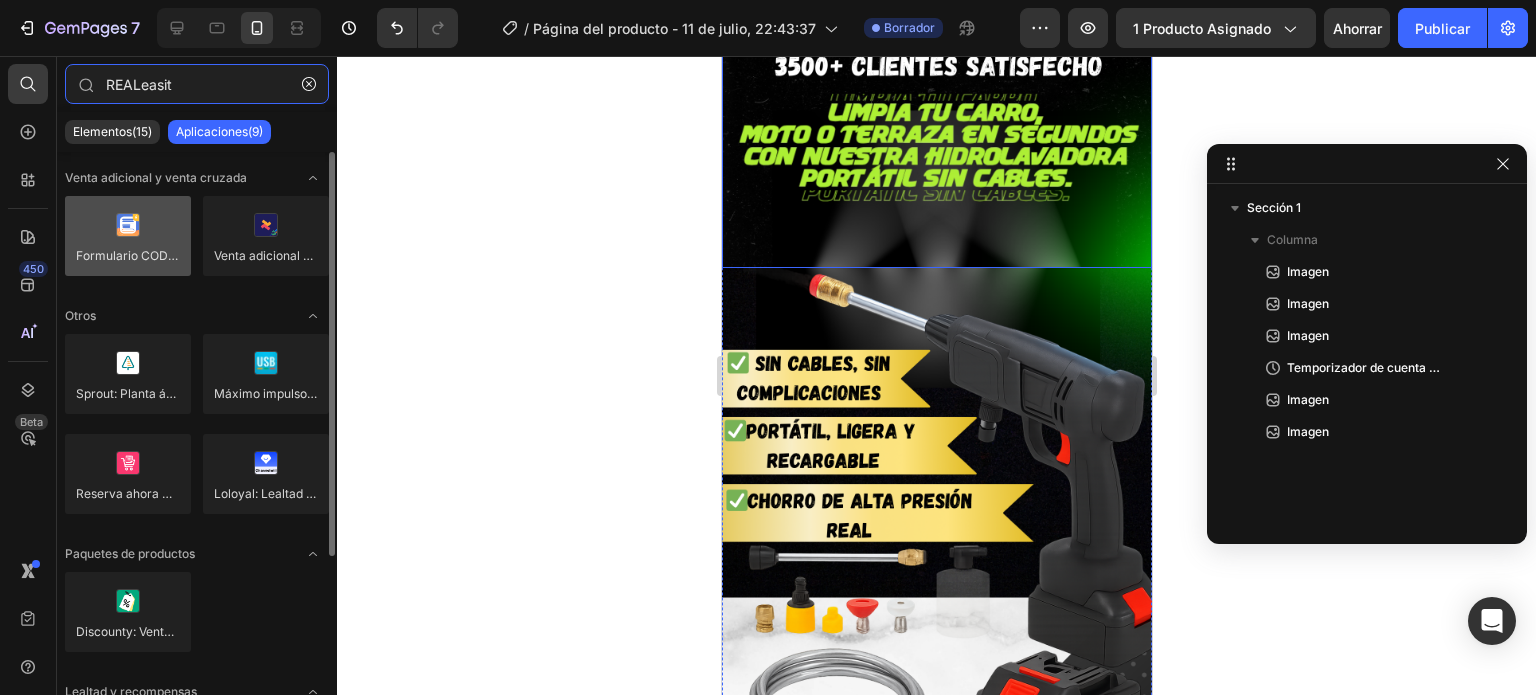 type on "REALeasit" 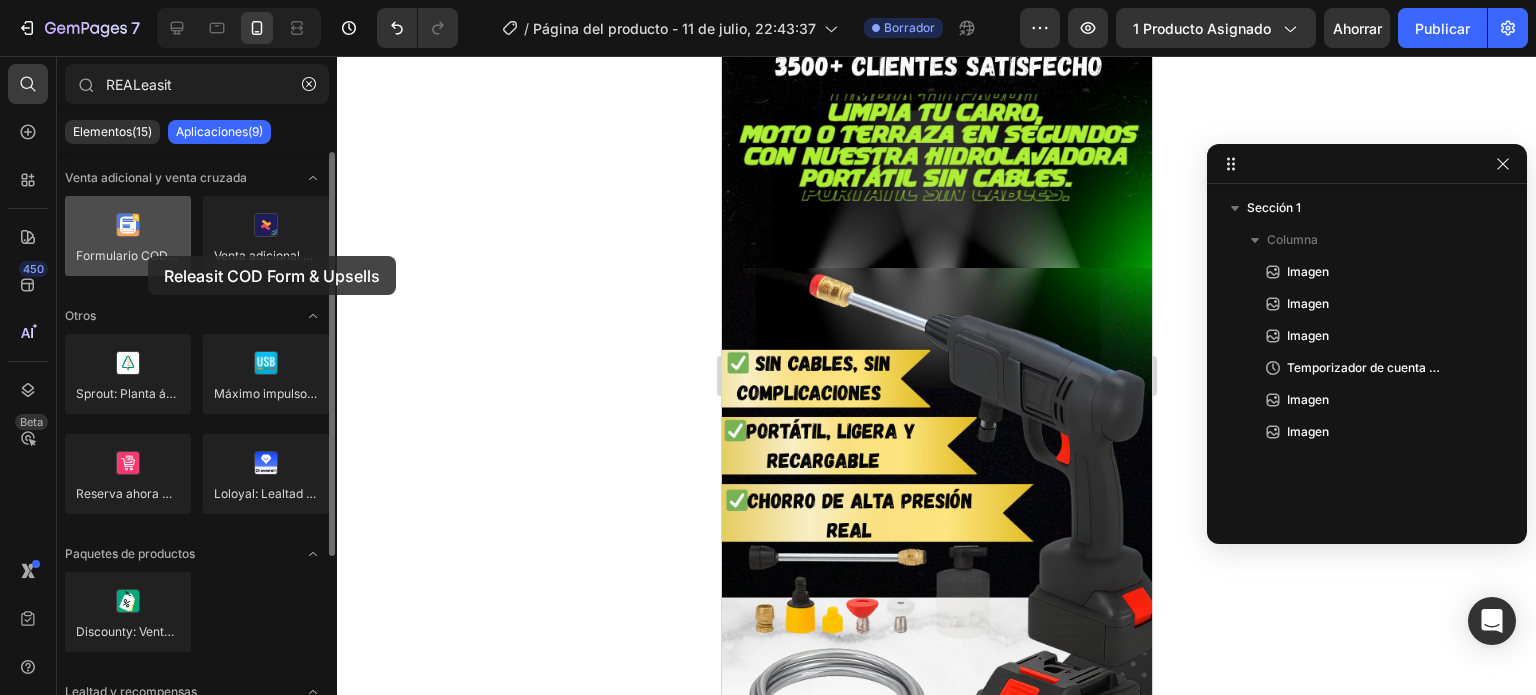 click at bounding box center [128, 236] 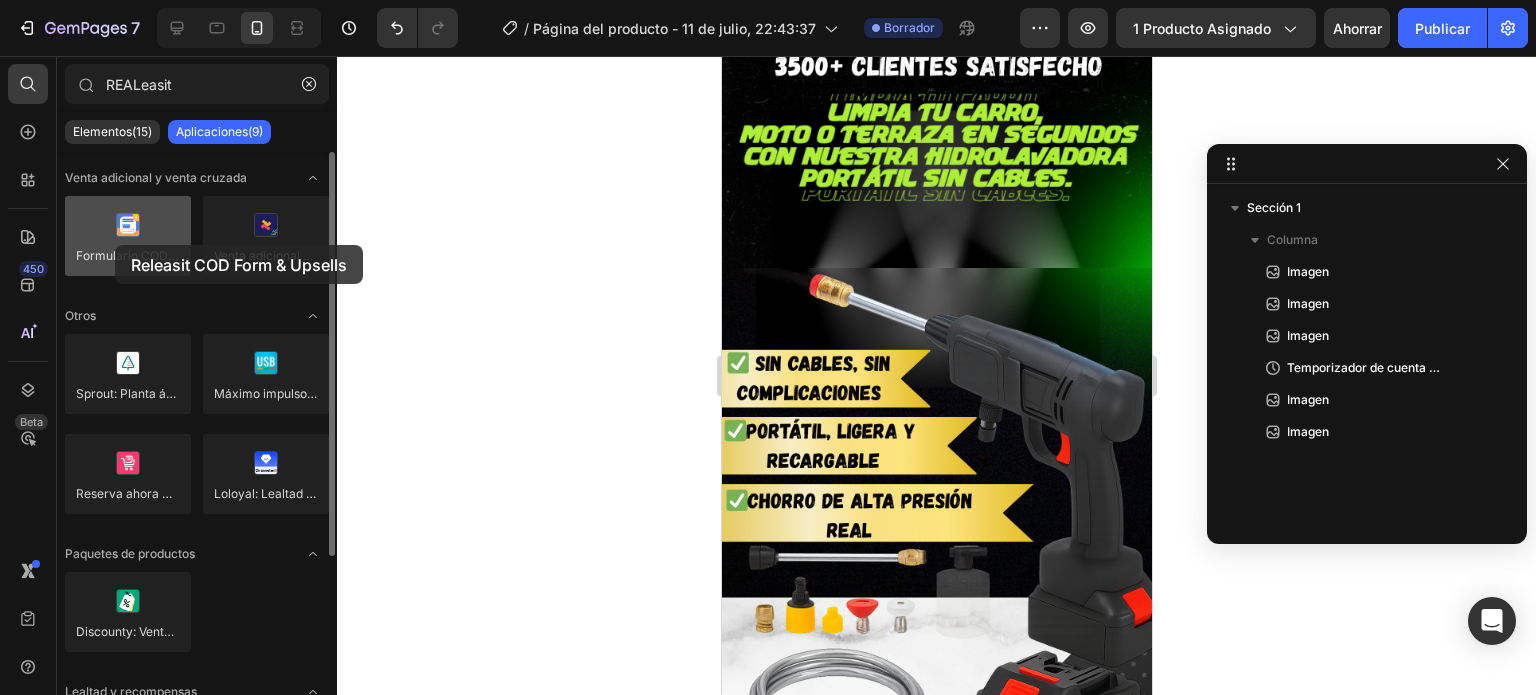 drag, startPoint x: 148, startPoint y: 256, endPoint x: 115, endPoint y: 245, distance: 34.785053 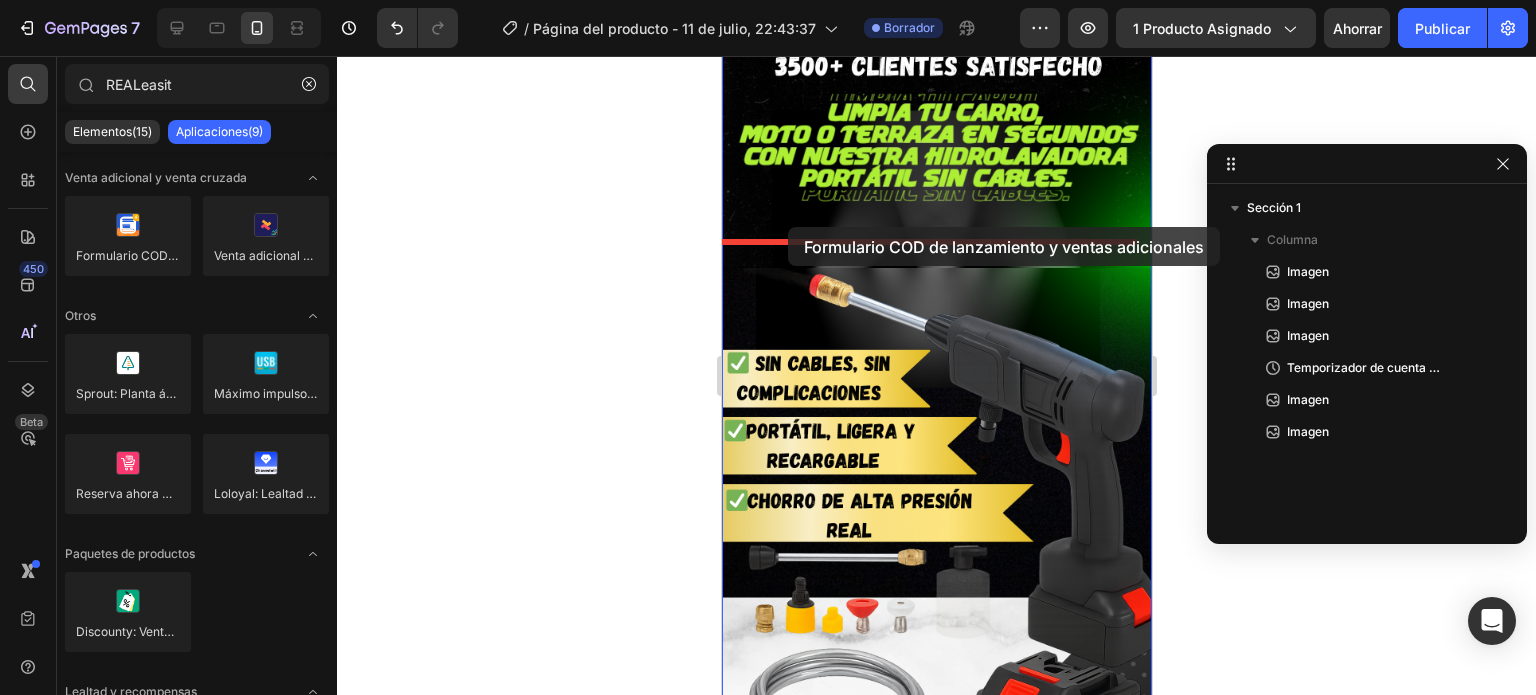 drag, startPoint x: 836, startPoint y: 301, endPoint x: 787, endPoint y: 227, distance: 88.752464 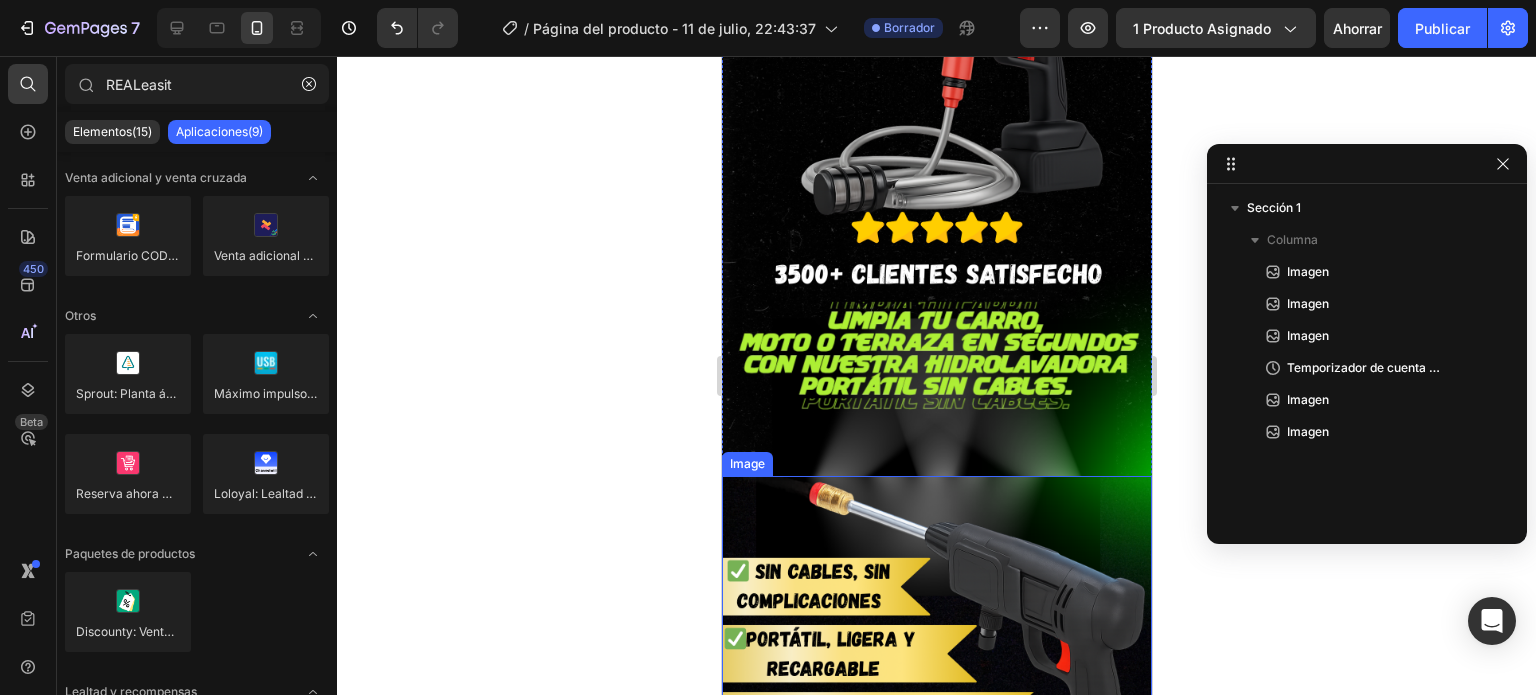 scroll, scrollTop: 379, scrollLeft: 0, axis: vertical 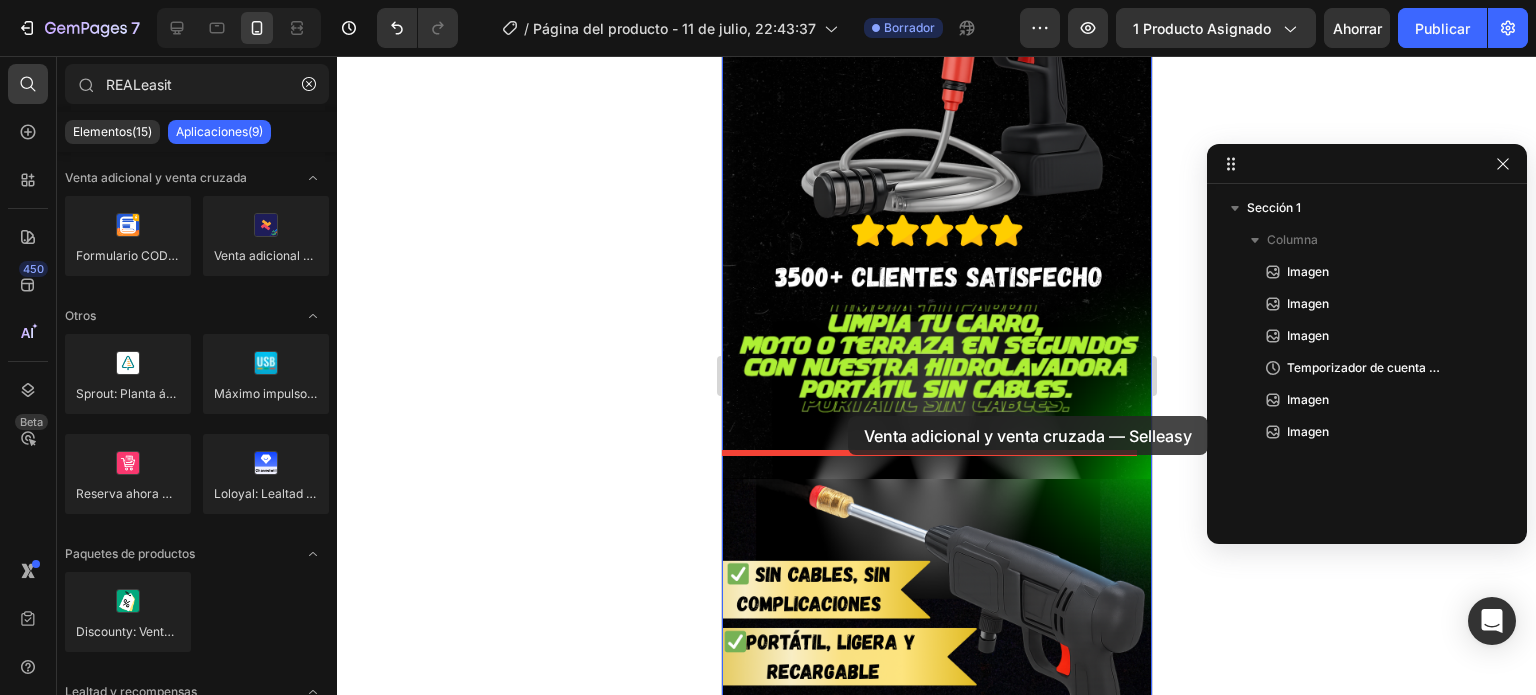 drag, startPoint x: 945, startPoint y: 306, endPoint x: 841, endPoint y: 427, distance: 159.5525 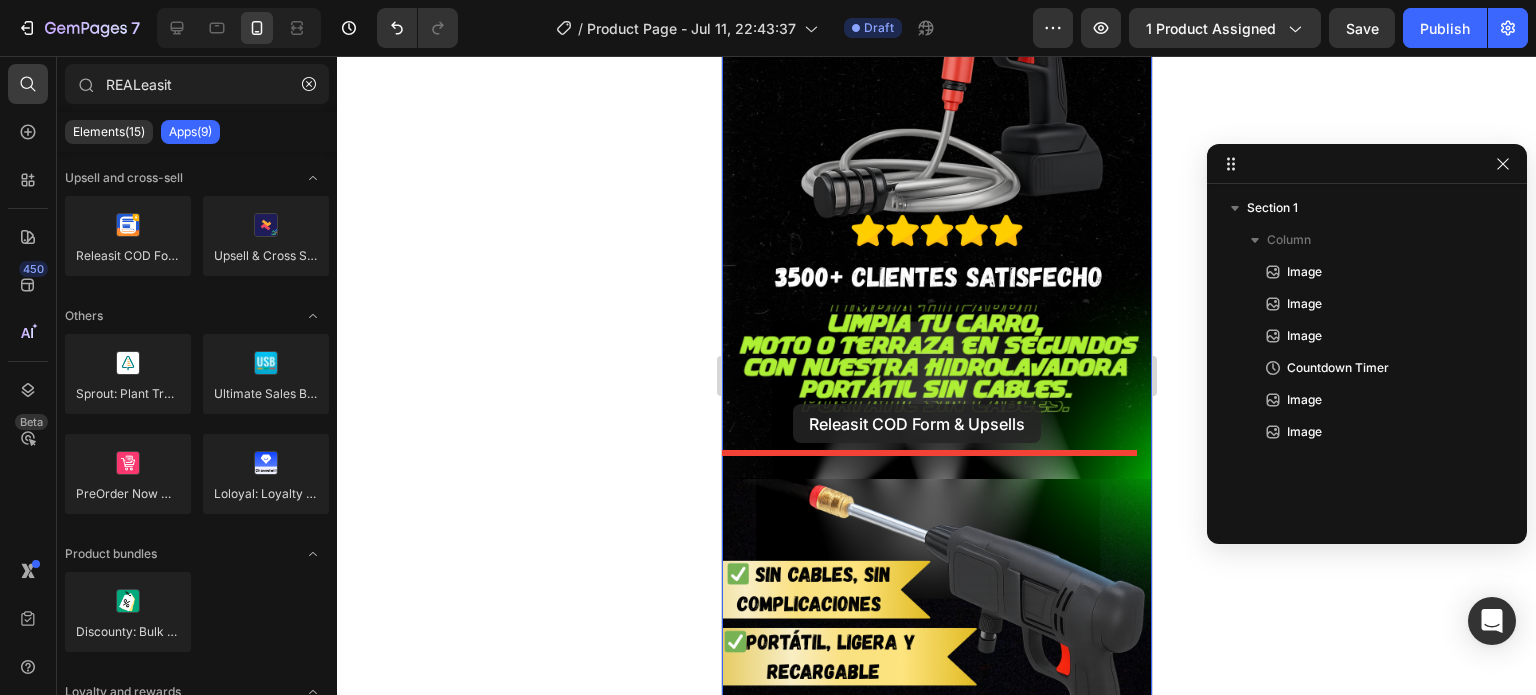 drag, startPoint x: 872, startPoint y: 313, endPoint x: 789, endPoint y: 416, distance: 132.28 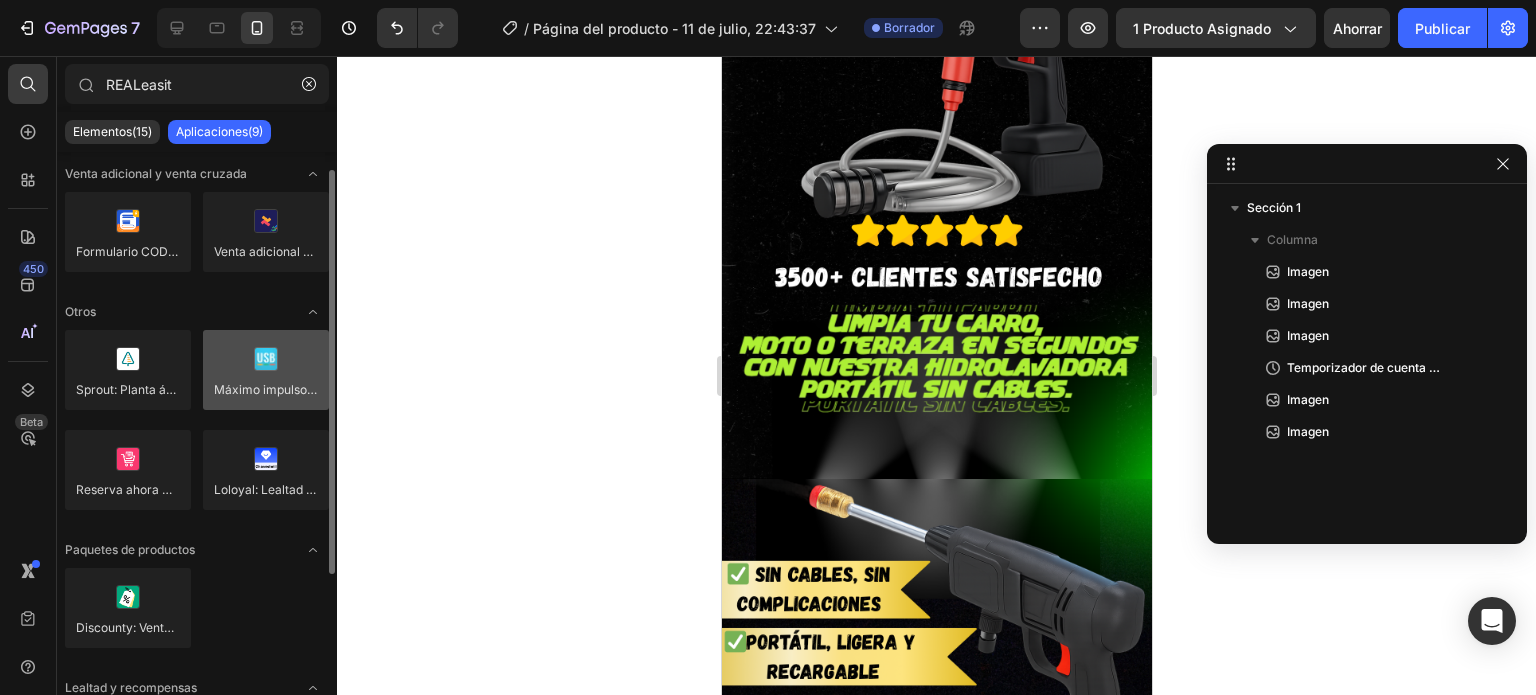 scroll, scrollTop: 0, scrollLeft: 0, axis: both 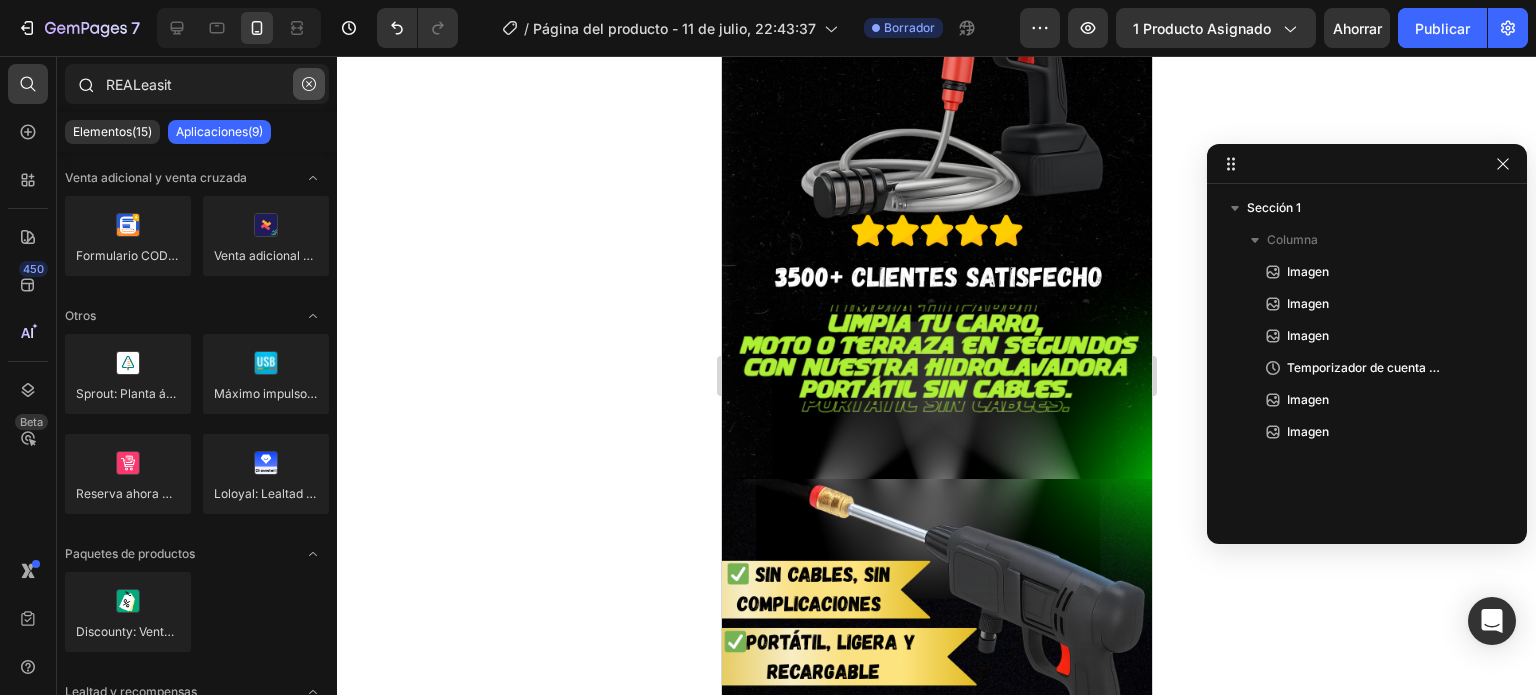 click 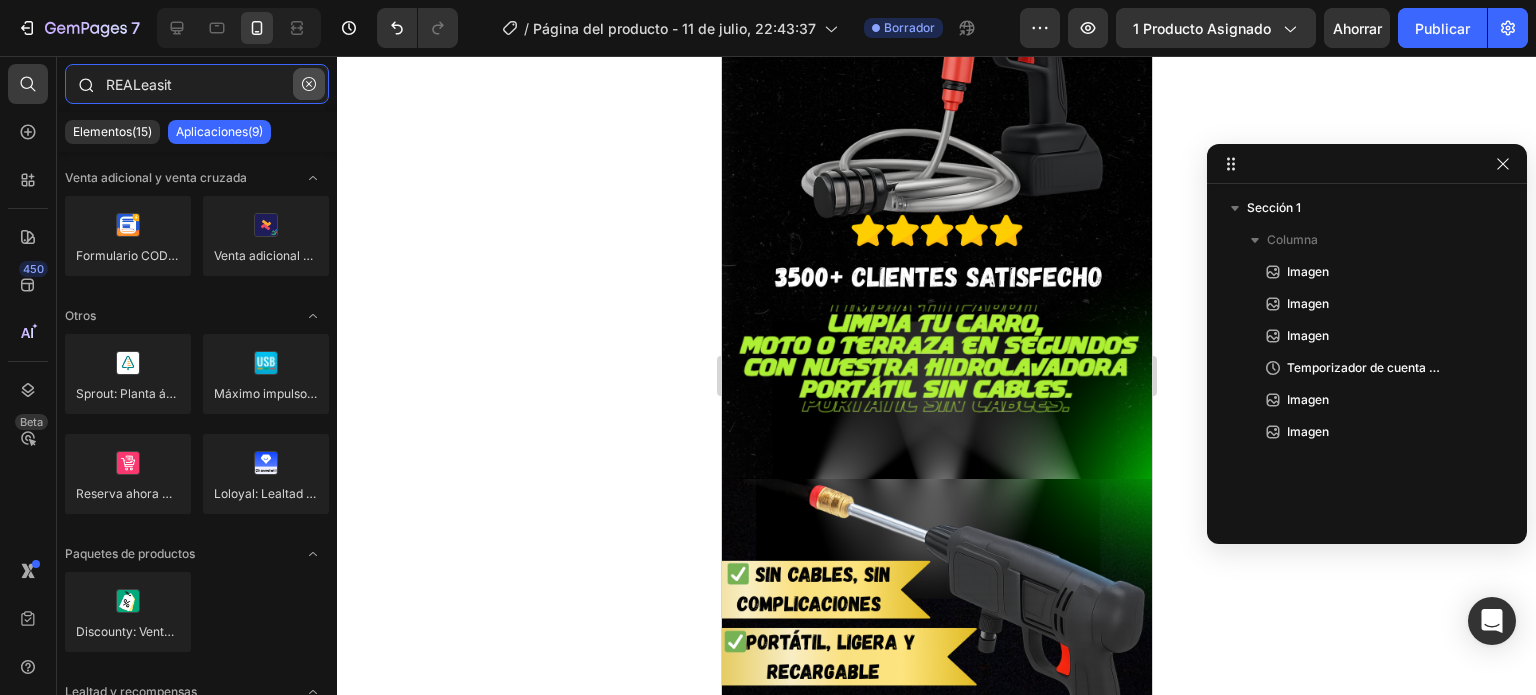 type 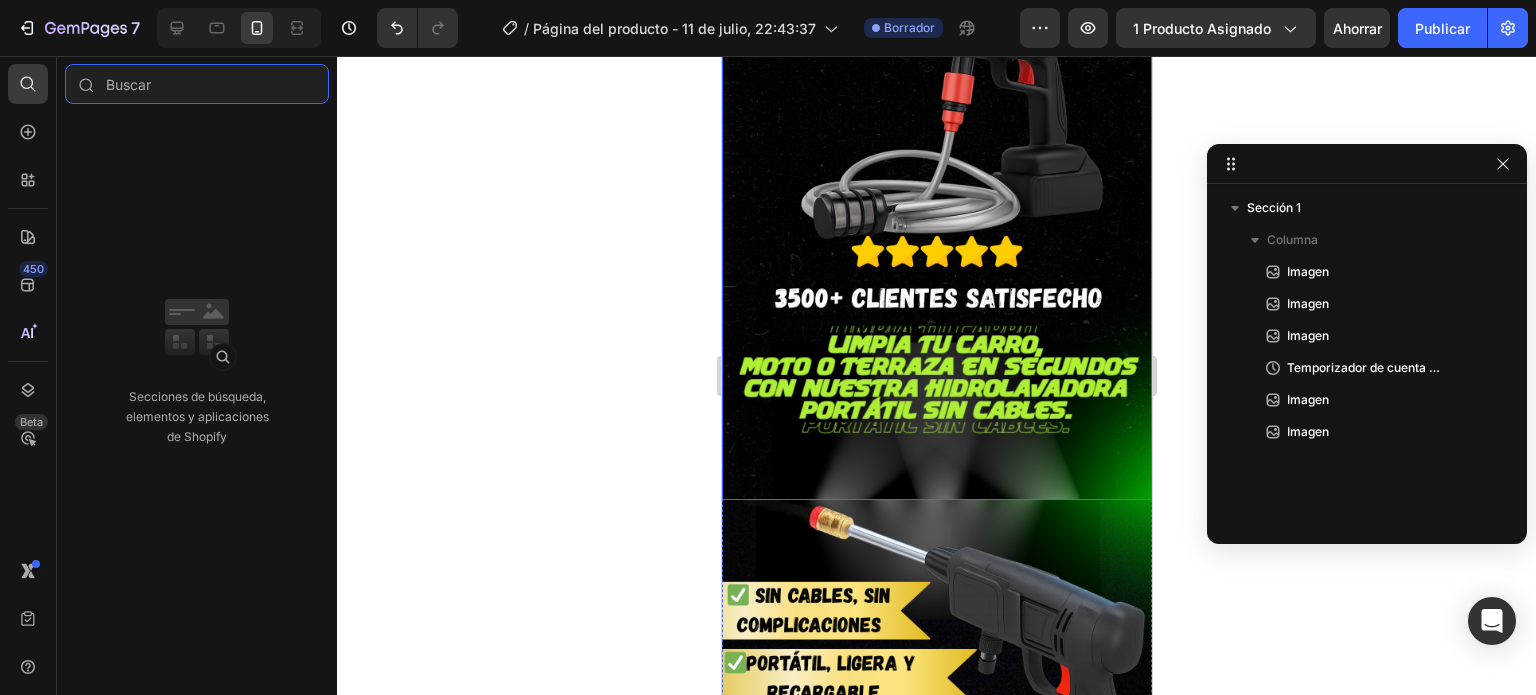 scroll, scrollTop: 363, scrollLeft: 0, axis: vertical 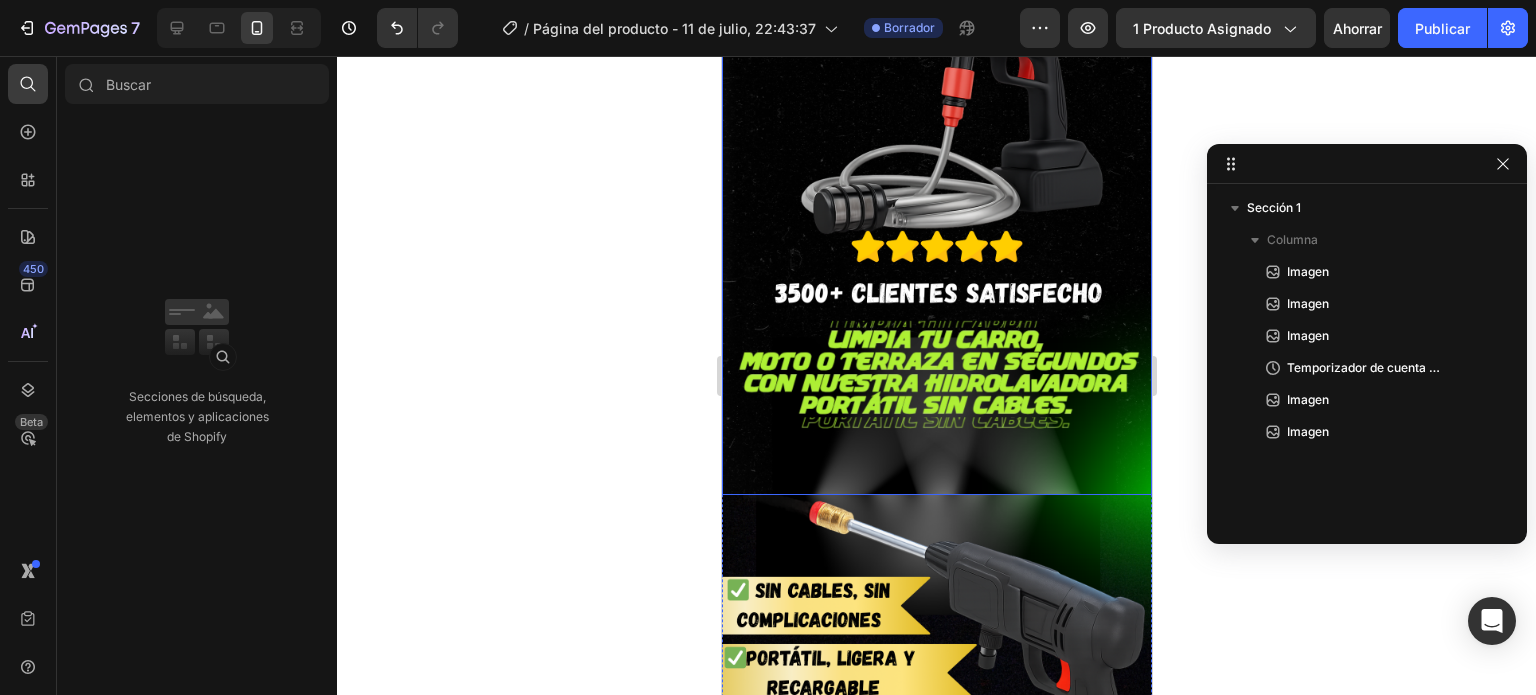 click at bounding box center (936, 113) 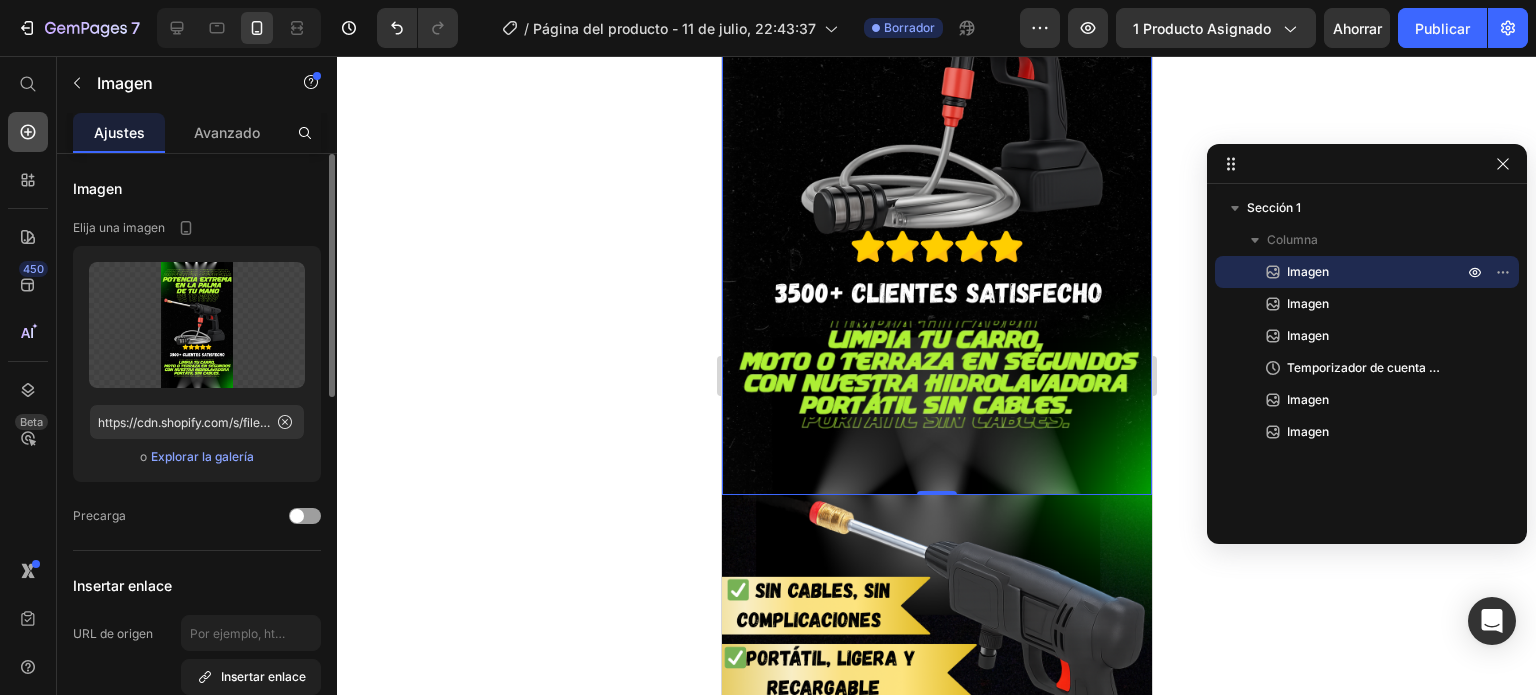 click 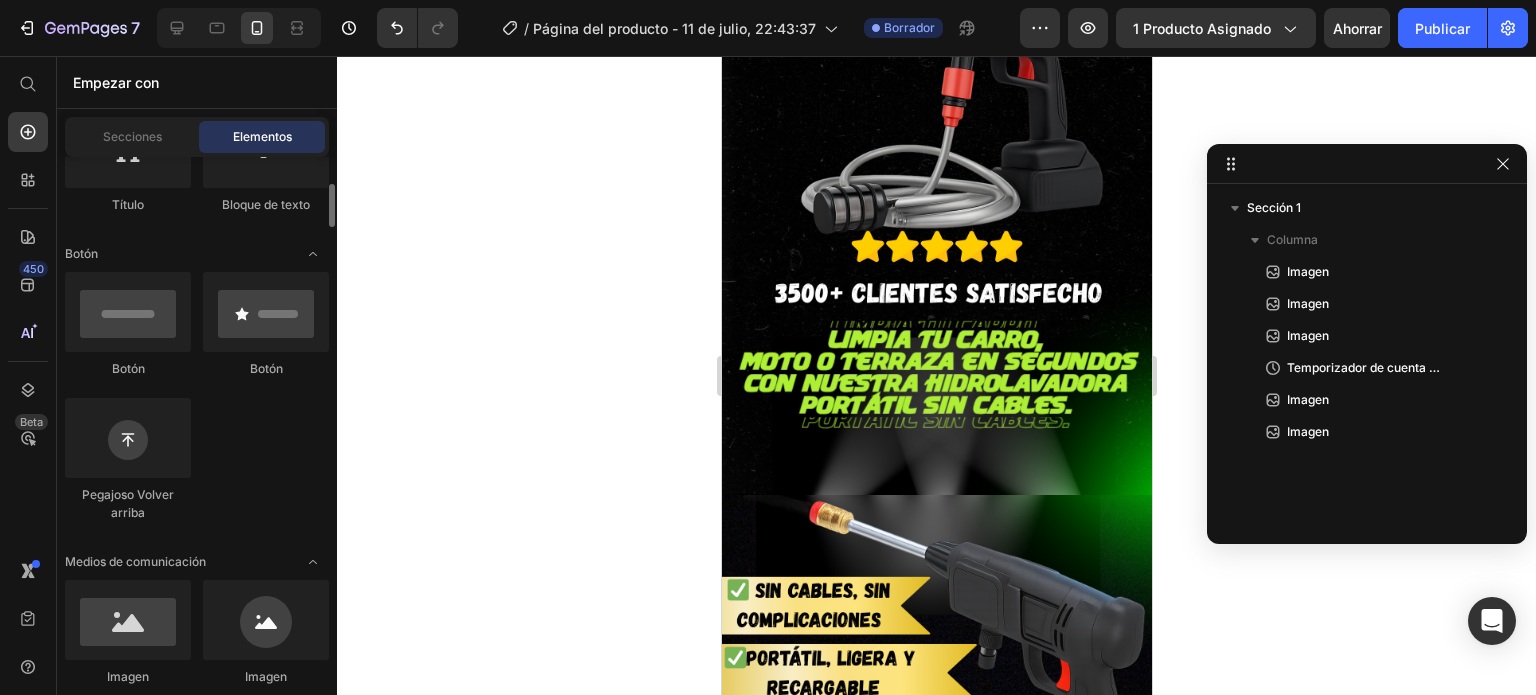 scroll, scrollTop: 396, scrollLeft: 0, axis: vertical 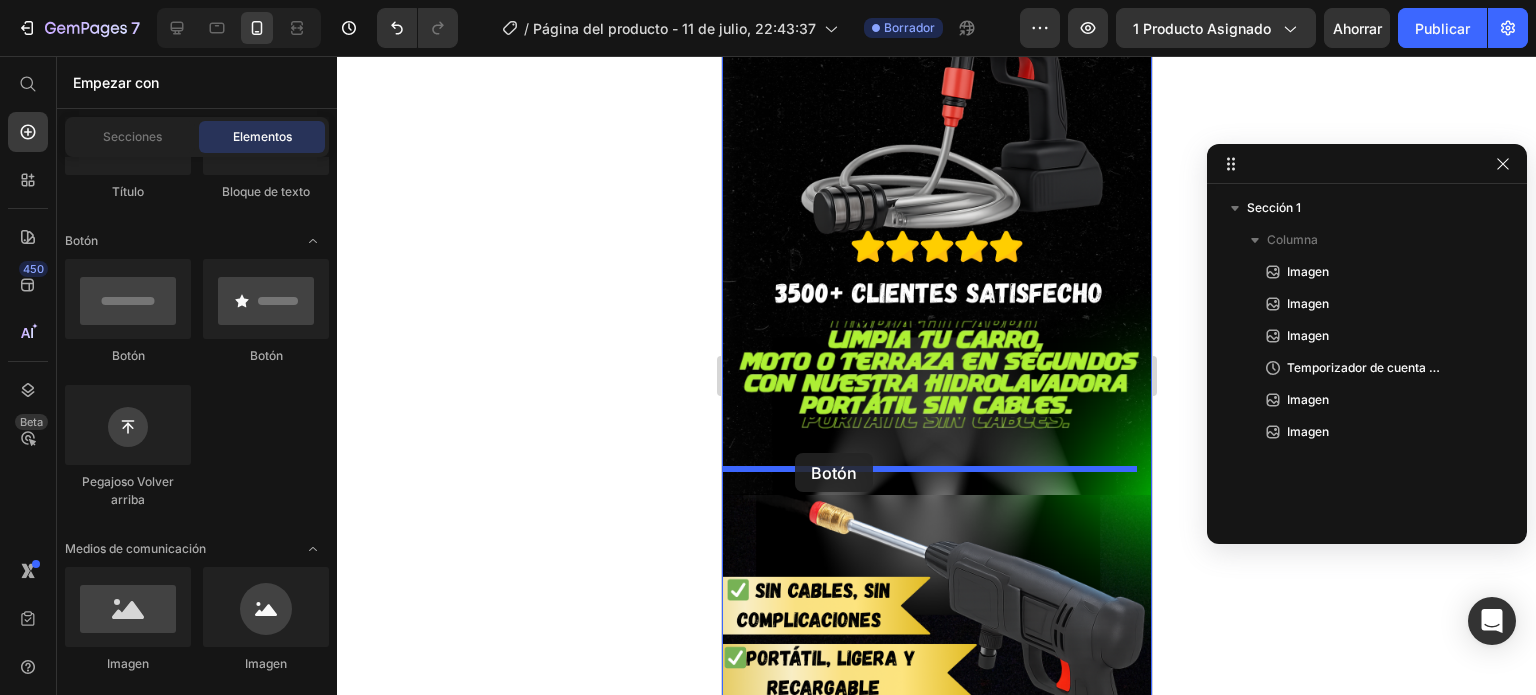 drag, startPoint x: 962, startPoint y: 350, endPoint x: 794, endPoint y: 453, distance: 197.0609 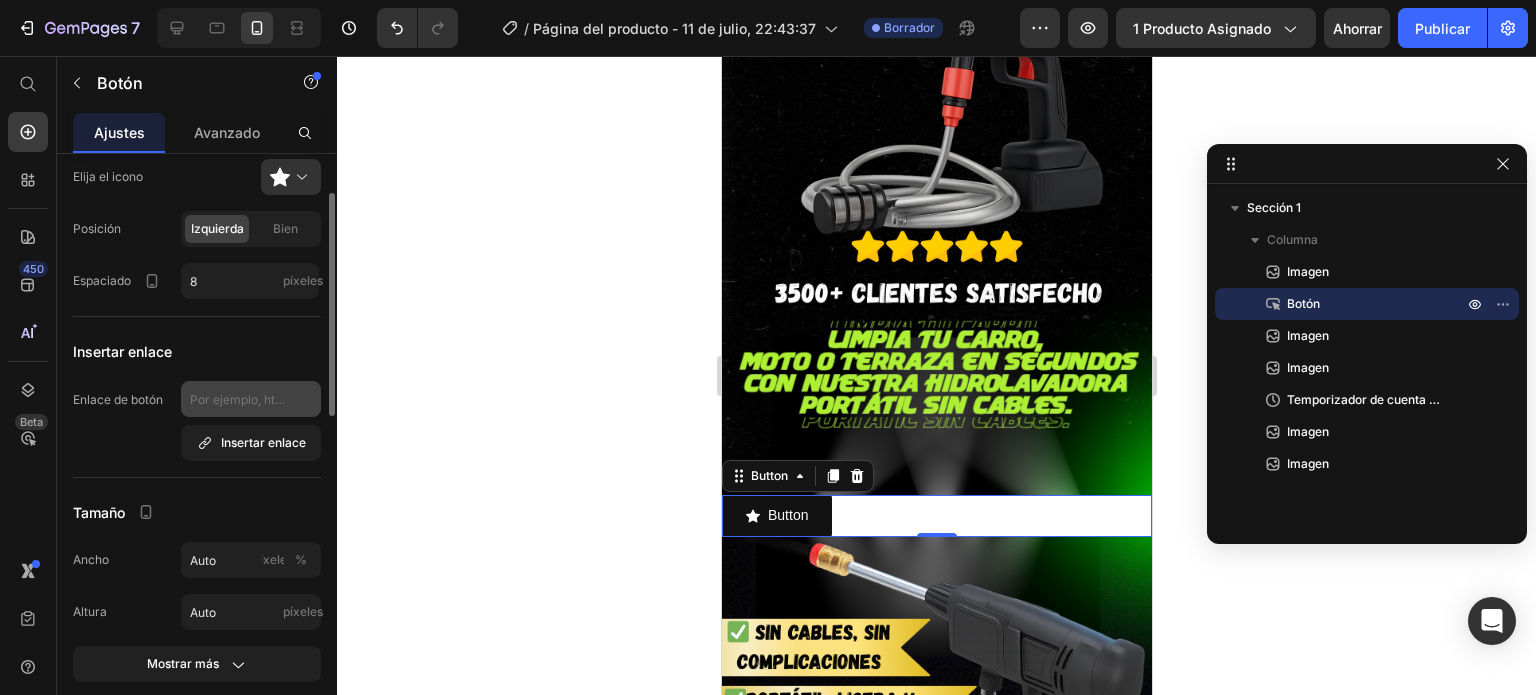 scroll, scrollTop: 72, scrollLeft: 0, axis: vertical 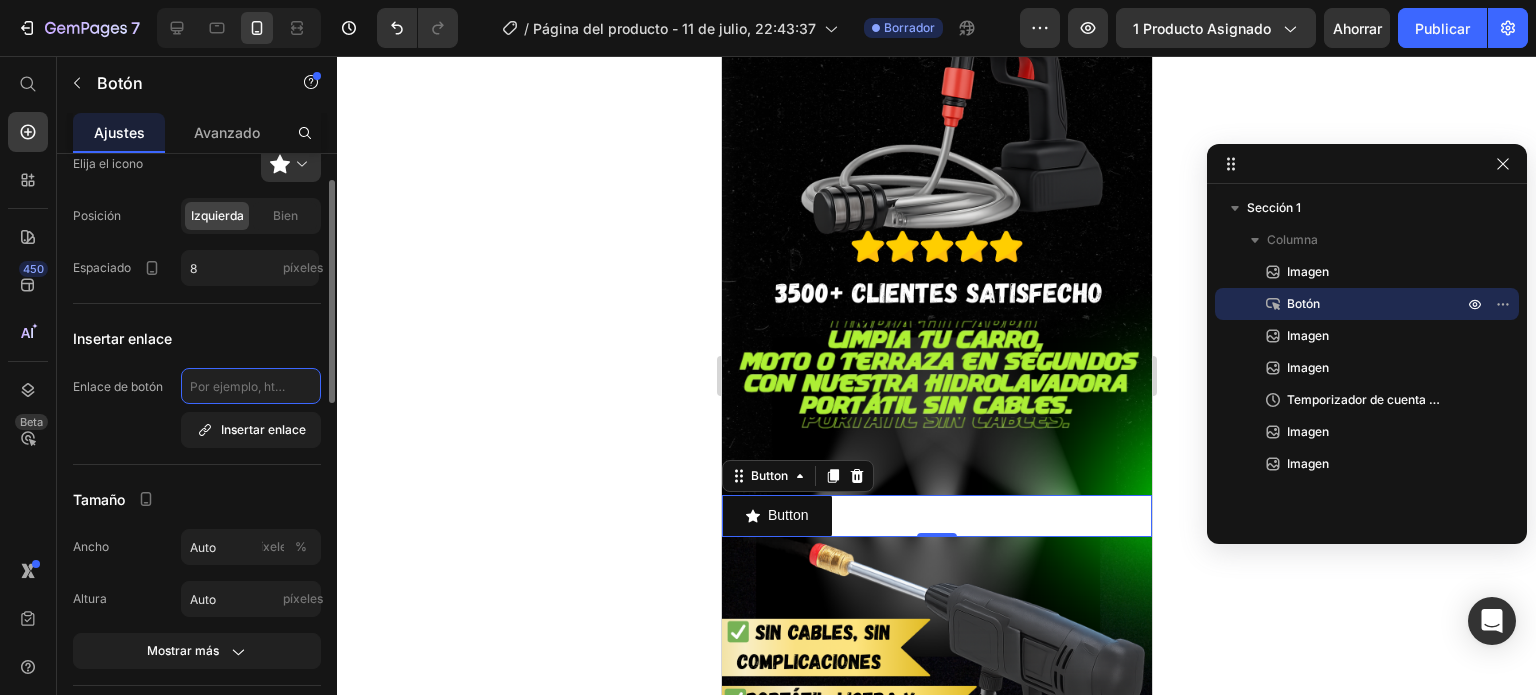 click 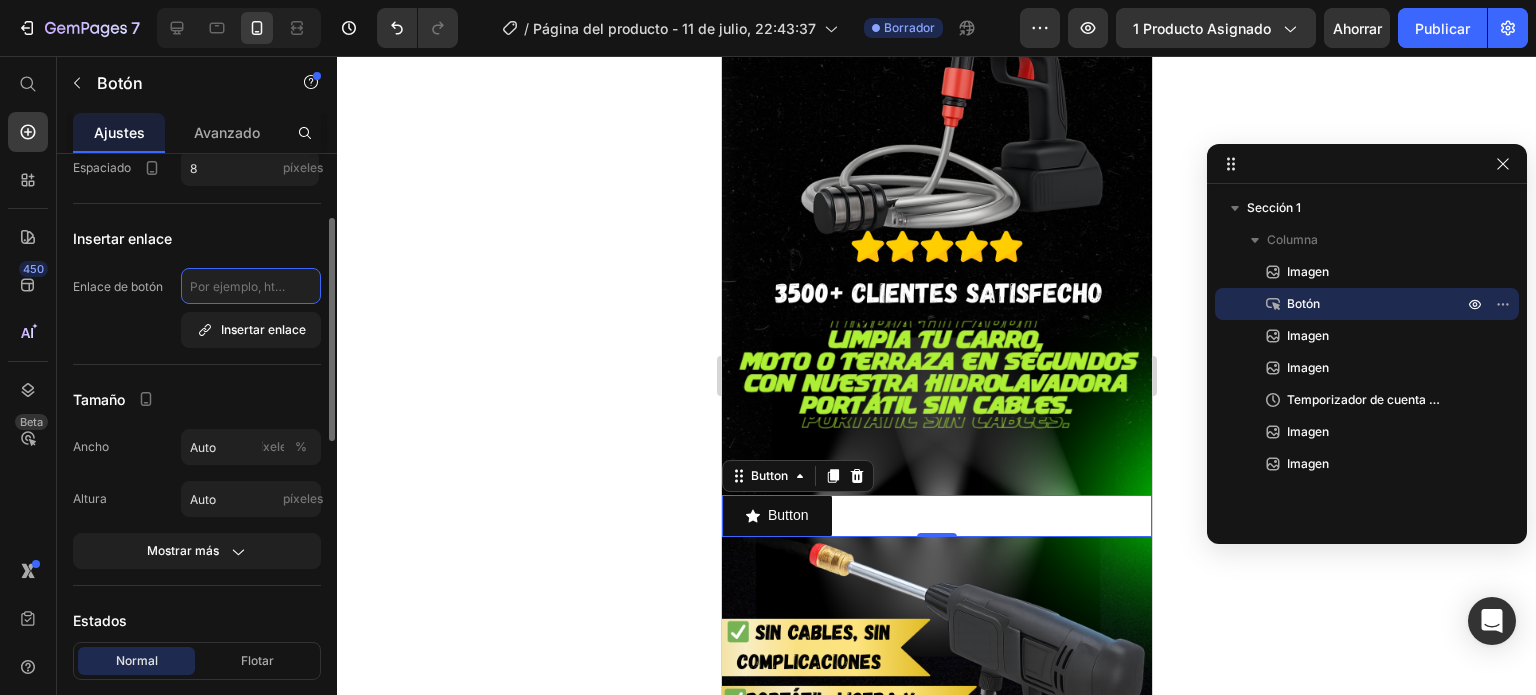 scroll, scrollTop: 171, scrollLeft: 0, axis: vertical 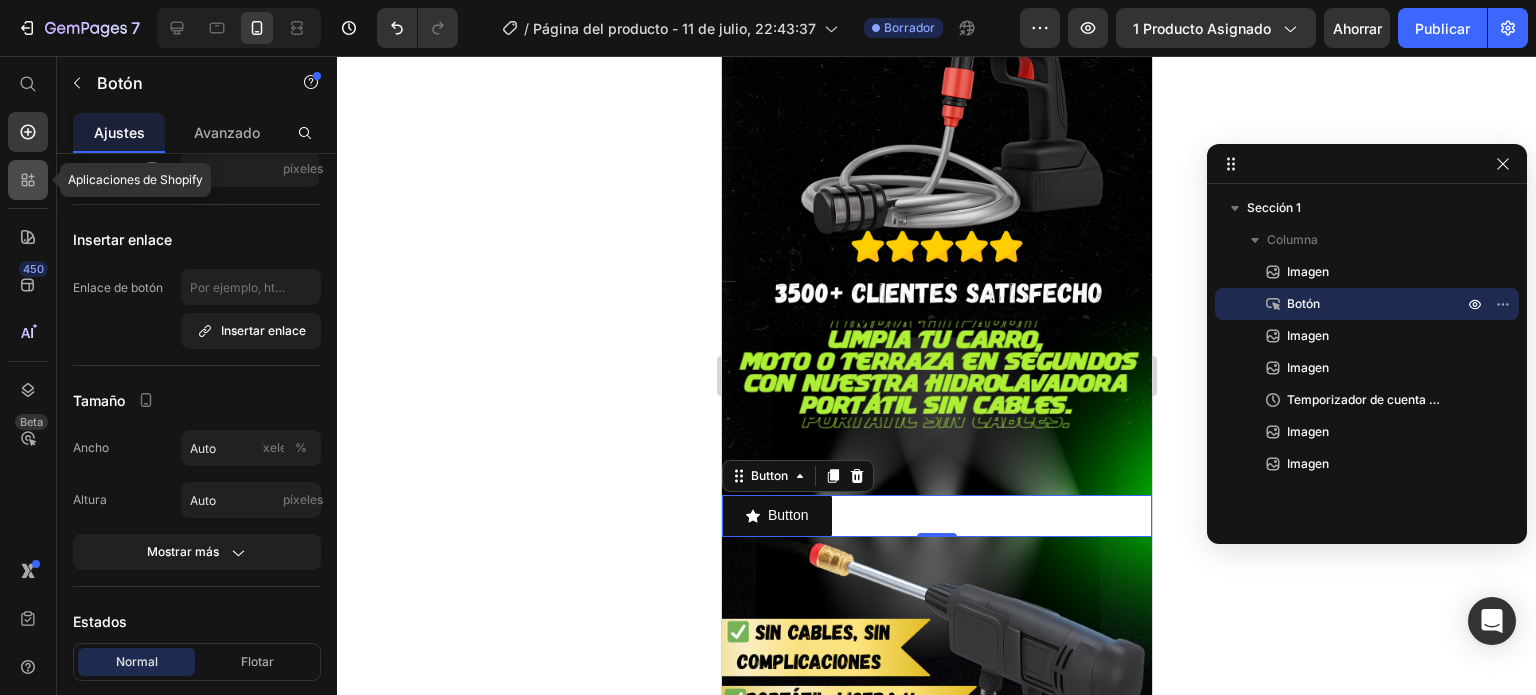 click 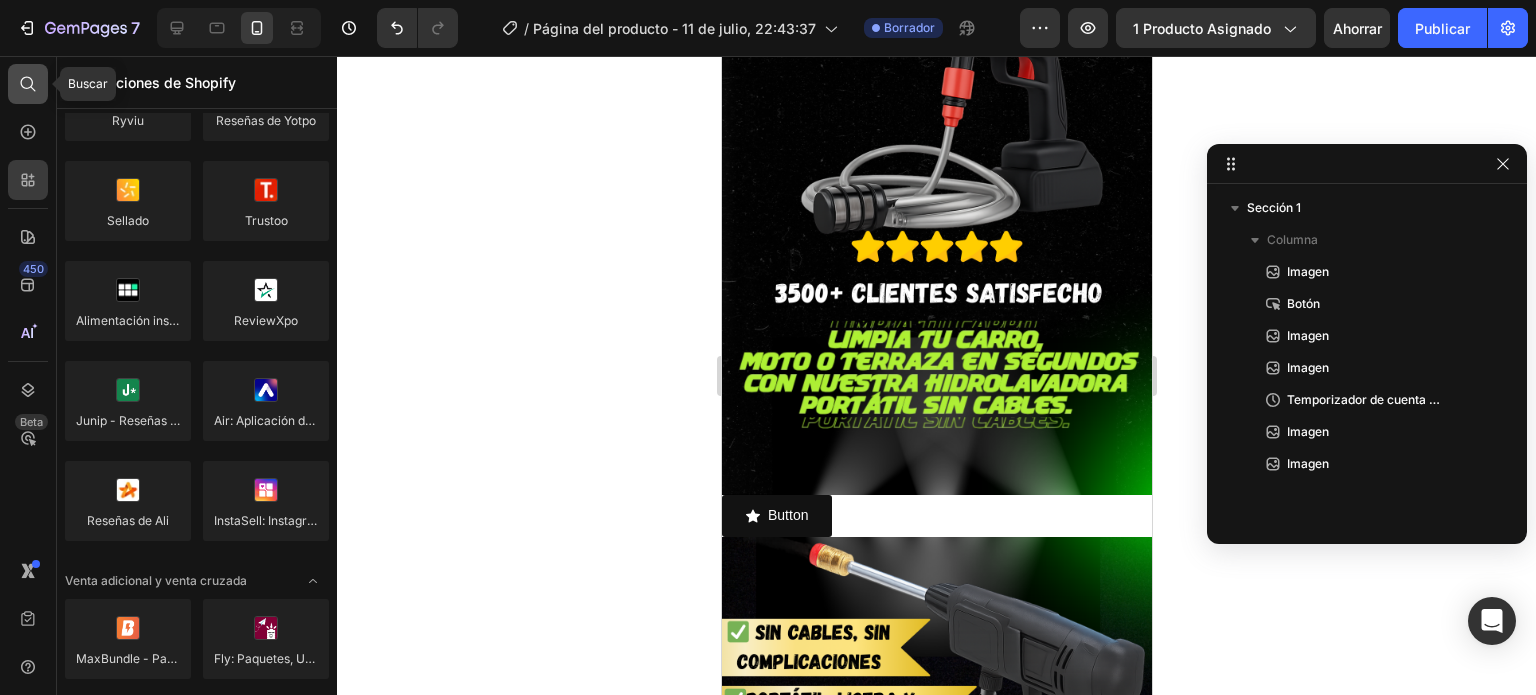 click 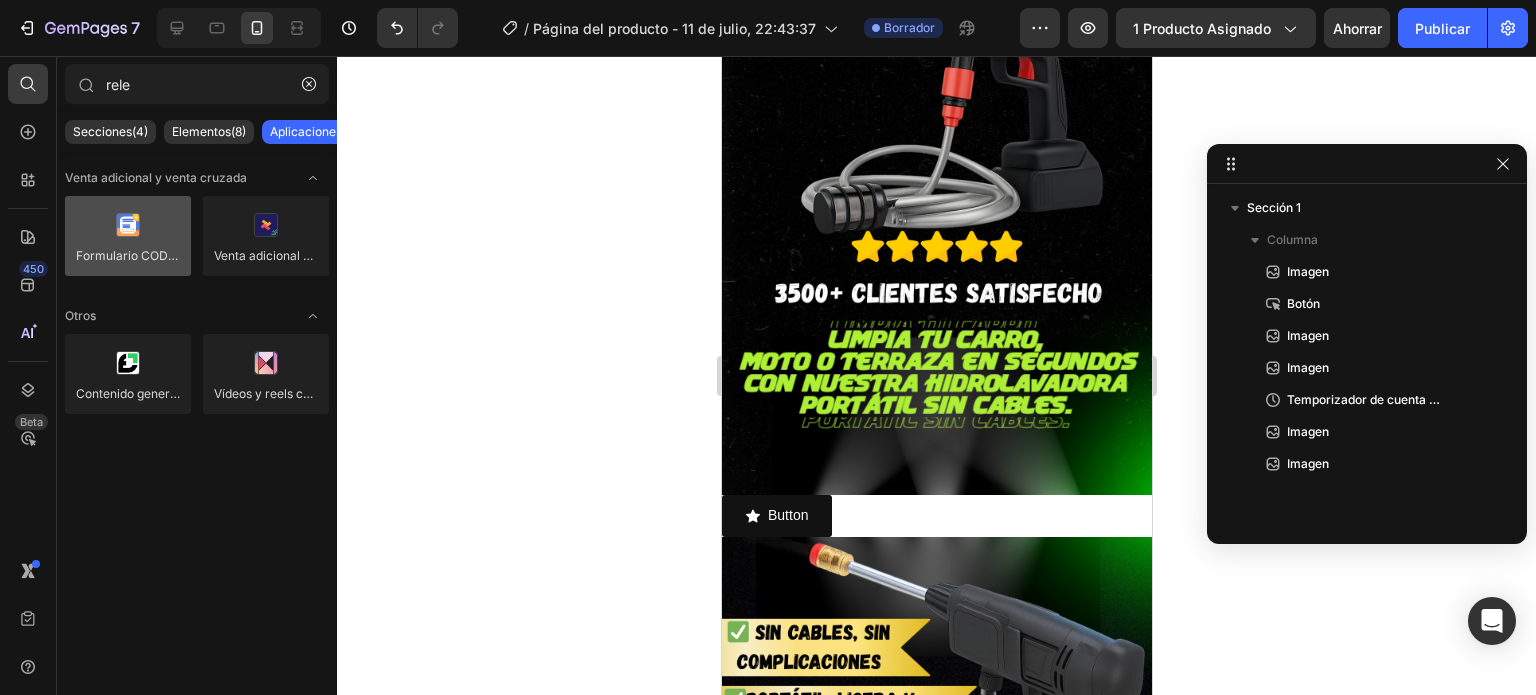type on "rele" 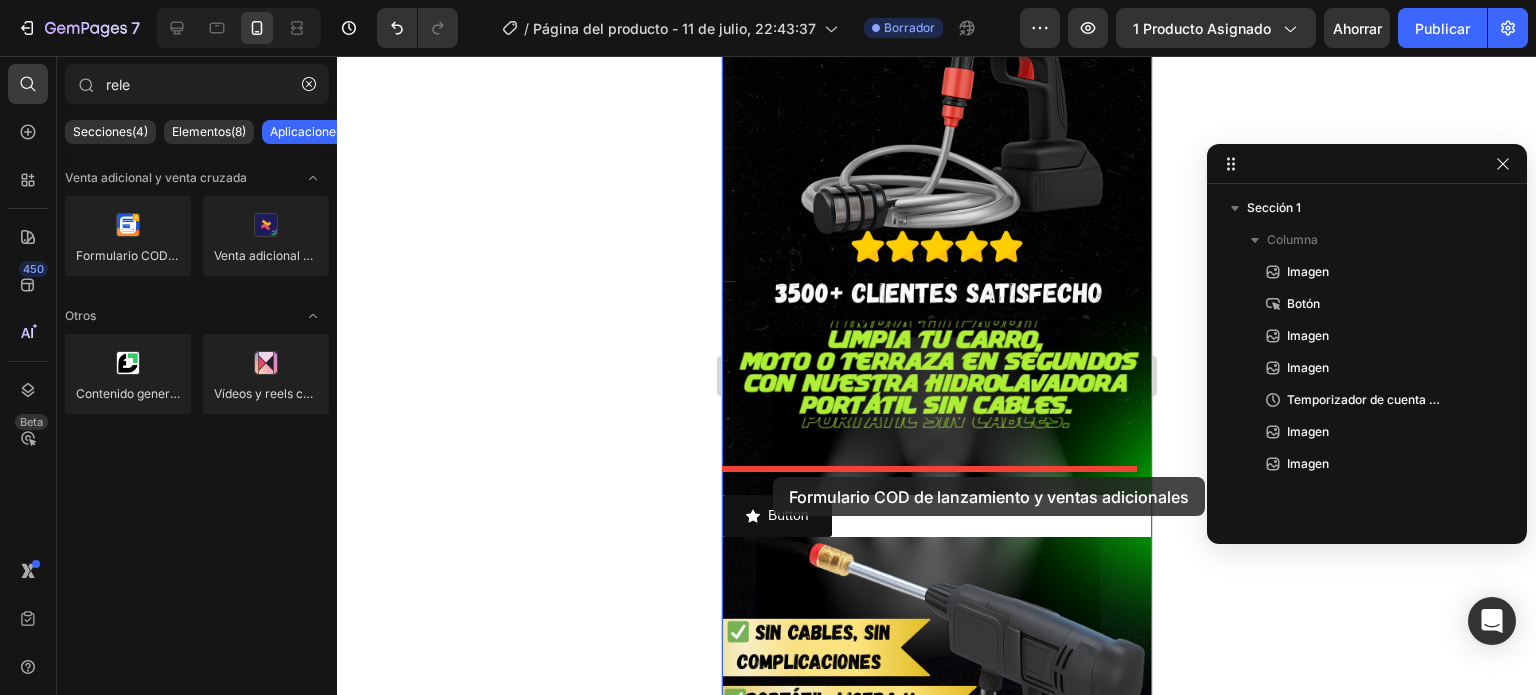 drag, startPoint x: 882, startPoint y: 287, endPoint x: 772, endPoint y: 477, distance: 219.54498 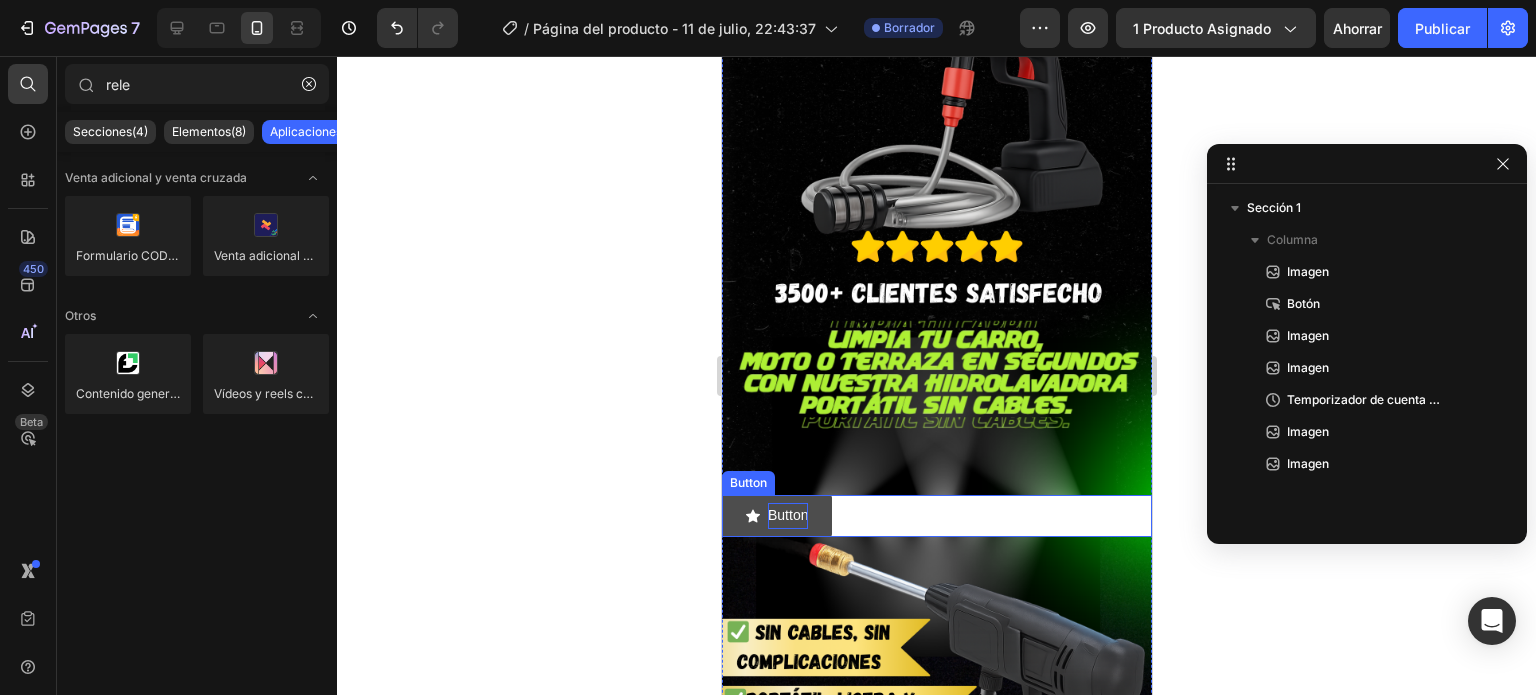 click on "Button" at bounding box center (787, 515) 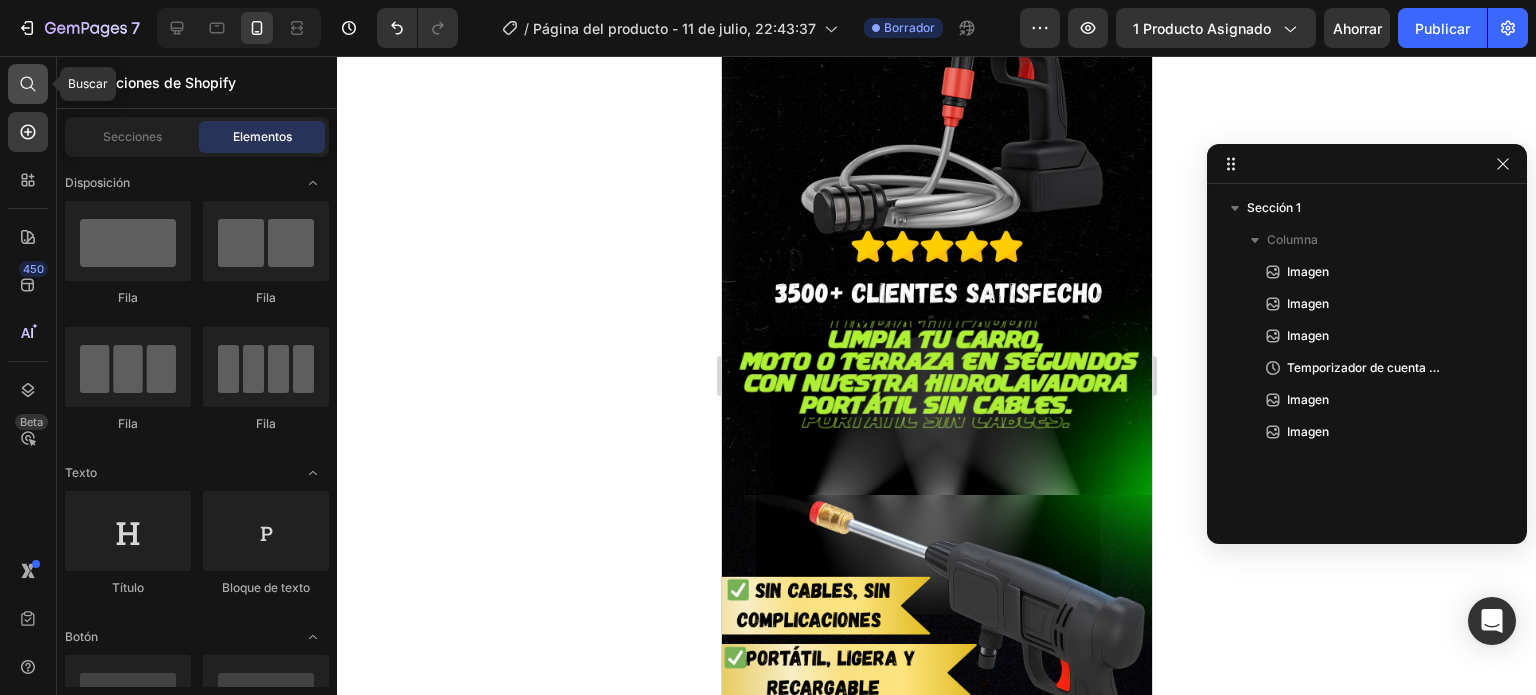 click 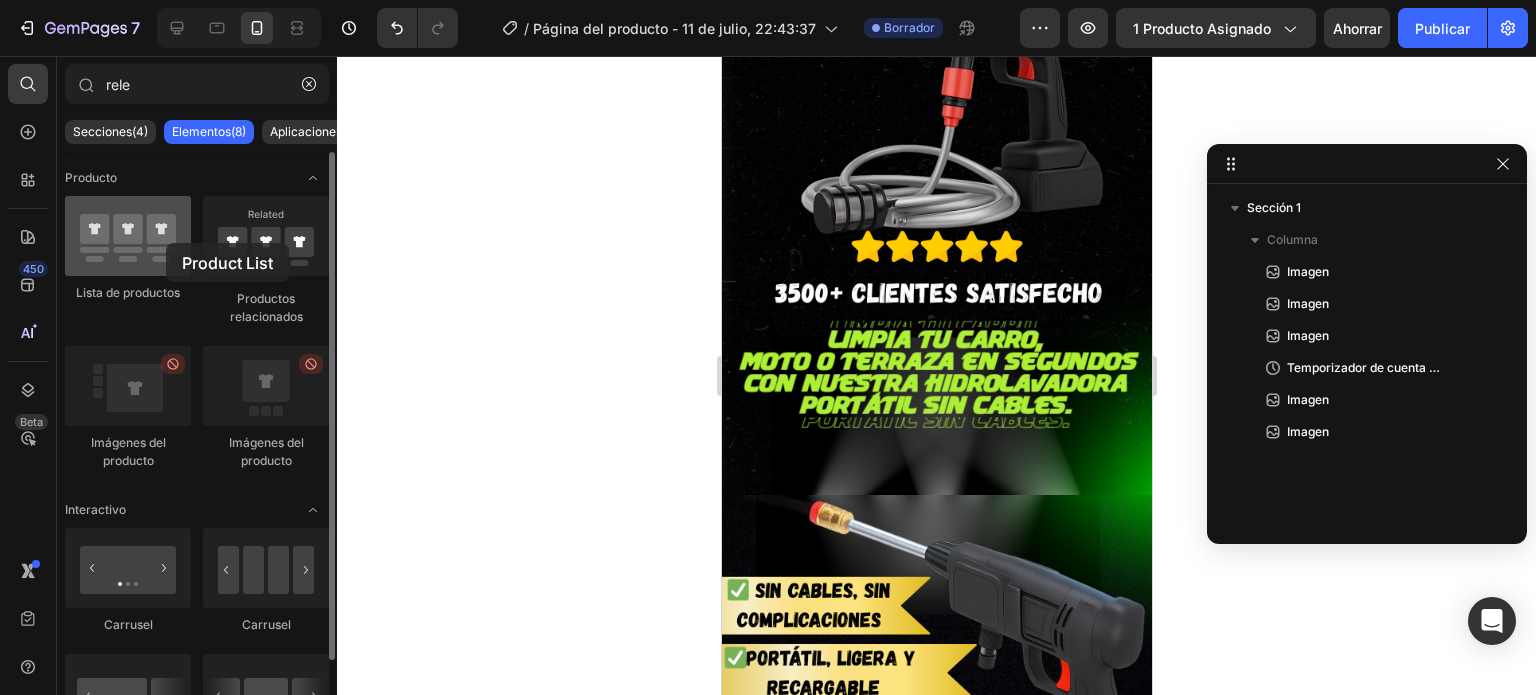 click at bounding box center (128, 236) 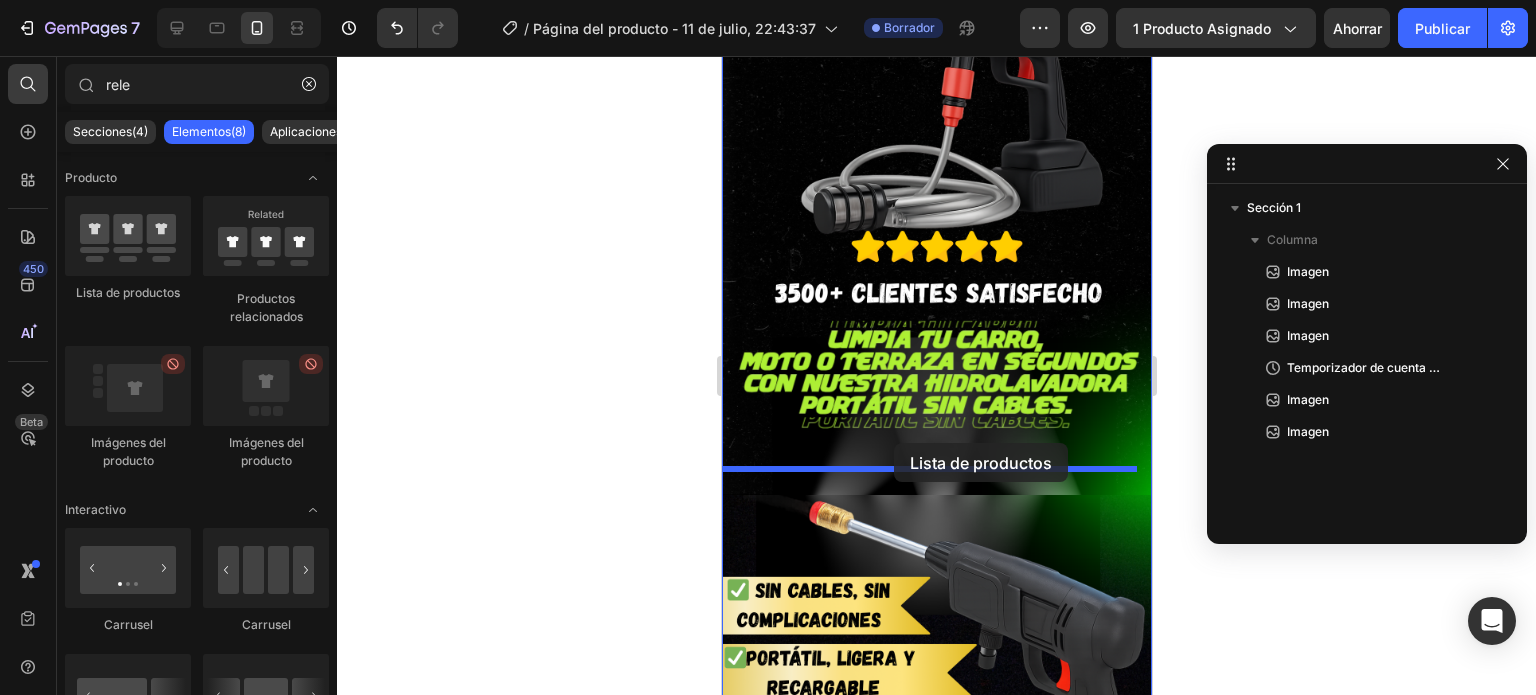 drag, startPoint x: 887, startPoint y: 299, endPoint x: 890, endPoint y: 442, distance: 143.03146 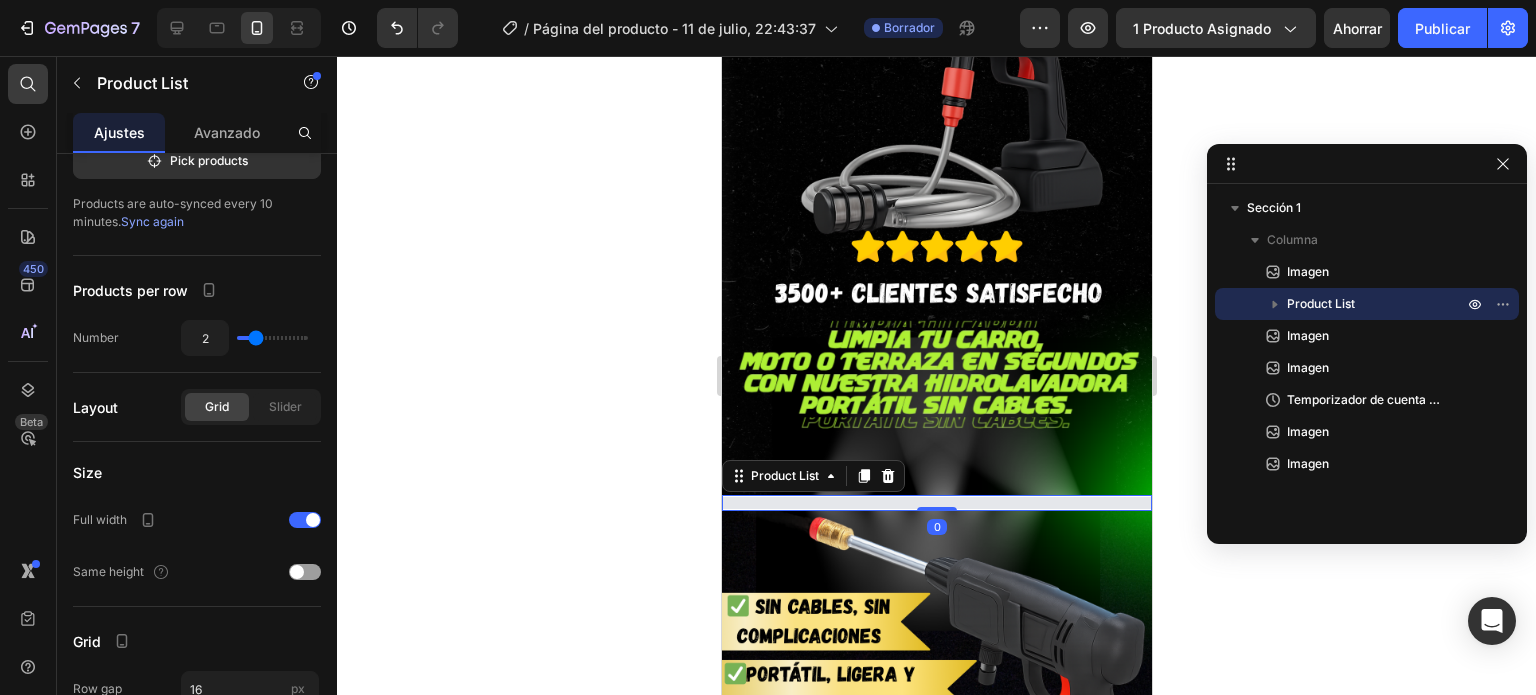 scroll, scrollTop: 0, scrollLeft: 0, axis: both 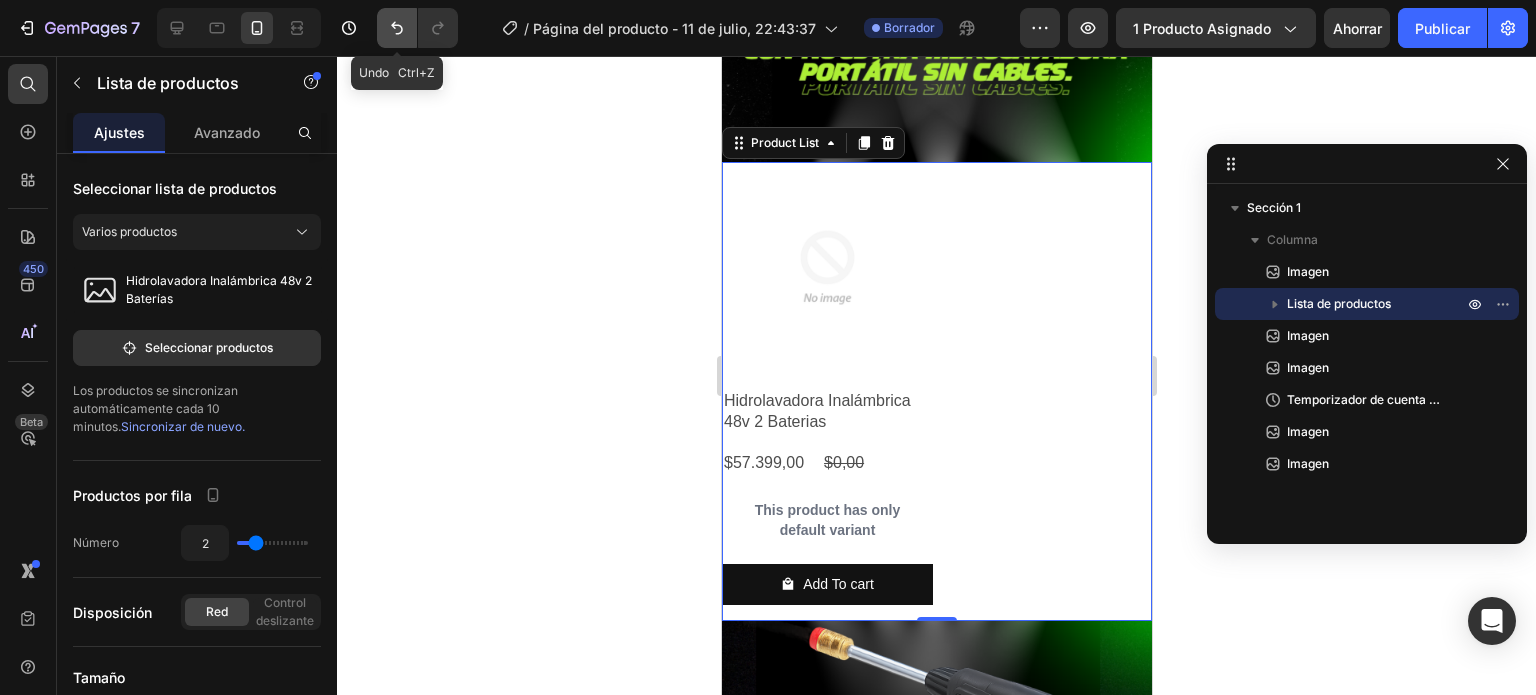 click 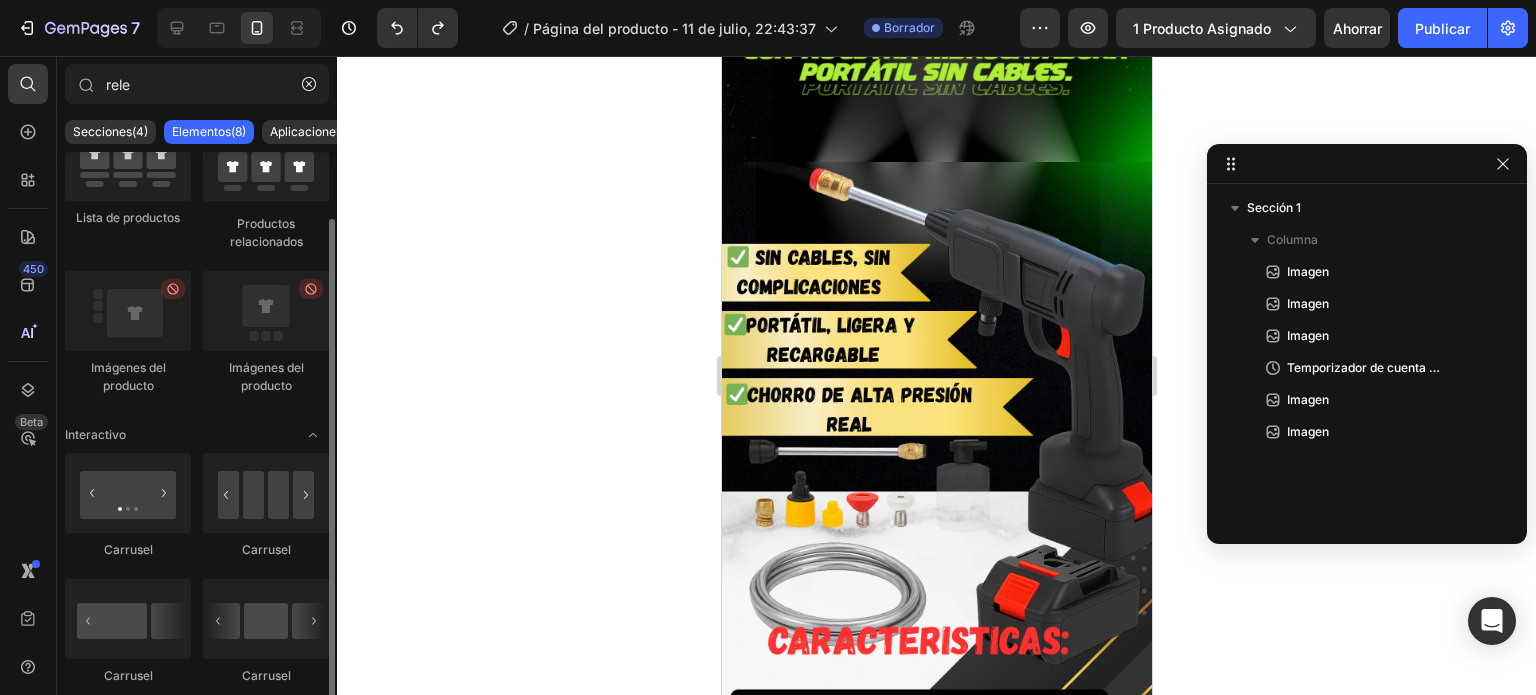 scroll, scrollTop: 0, scrollLeft: 0, axis: both 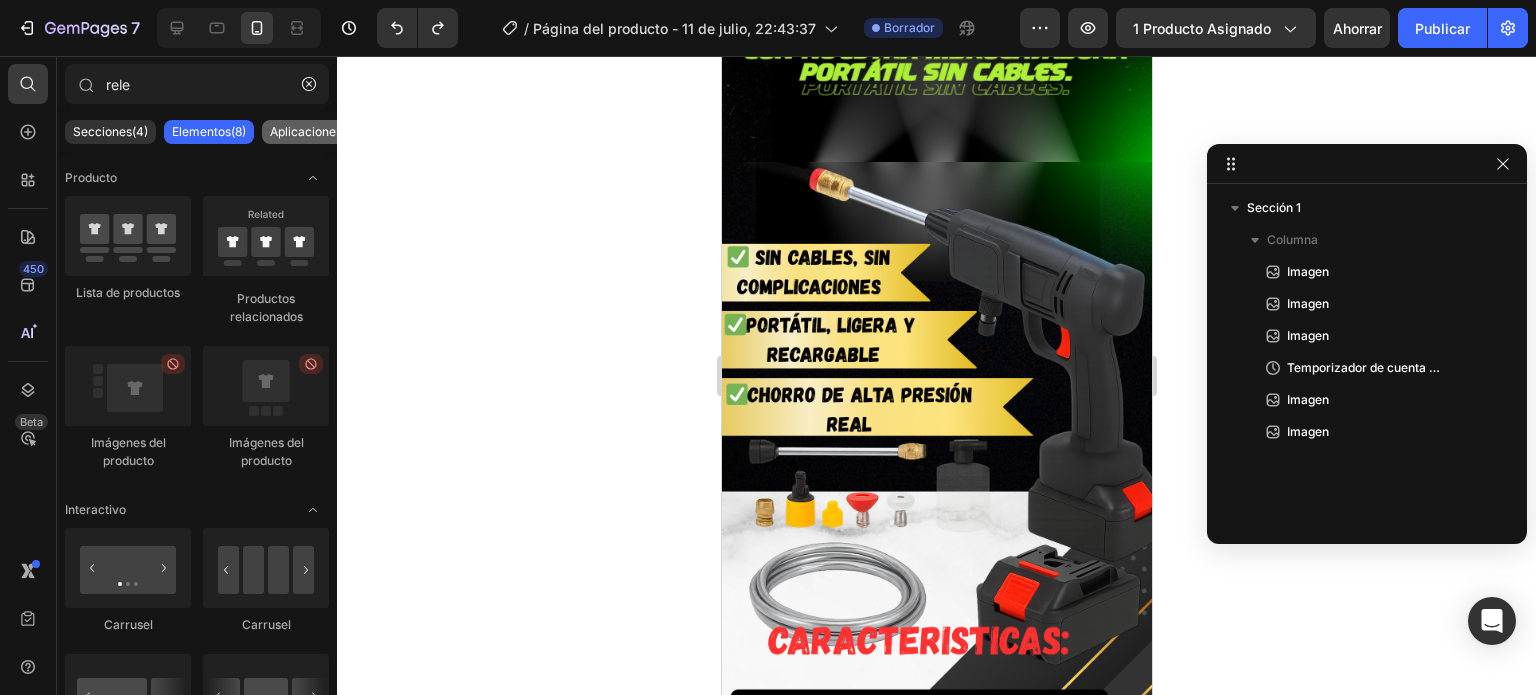 click on "Aplicaciones(4)" at bounding box center (314, 131) 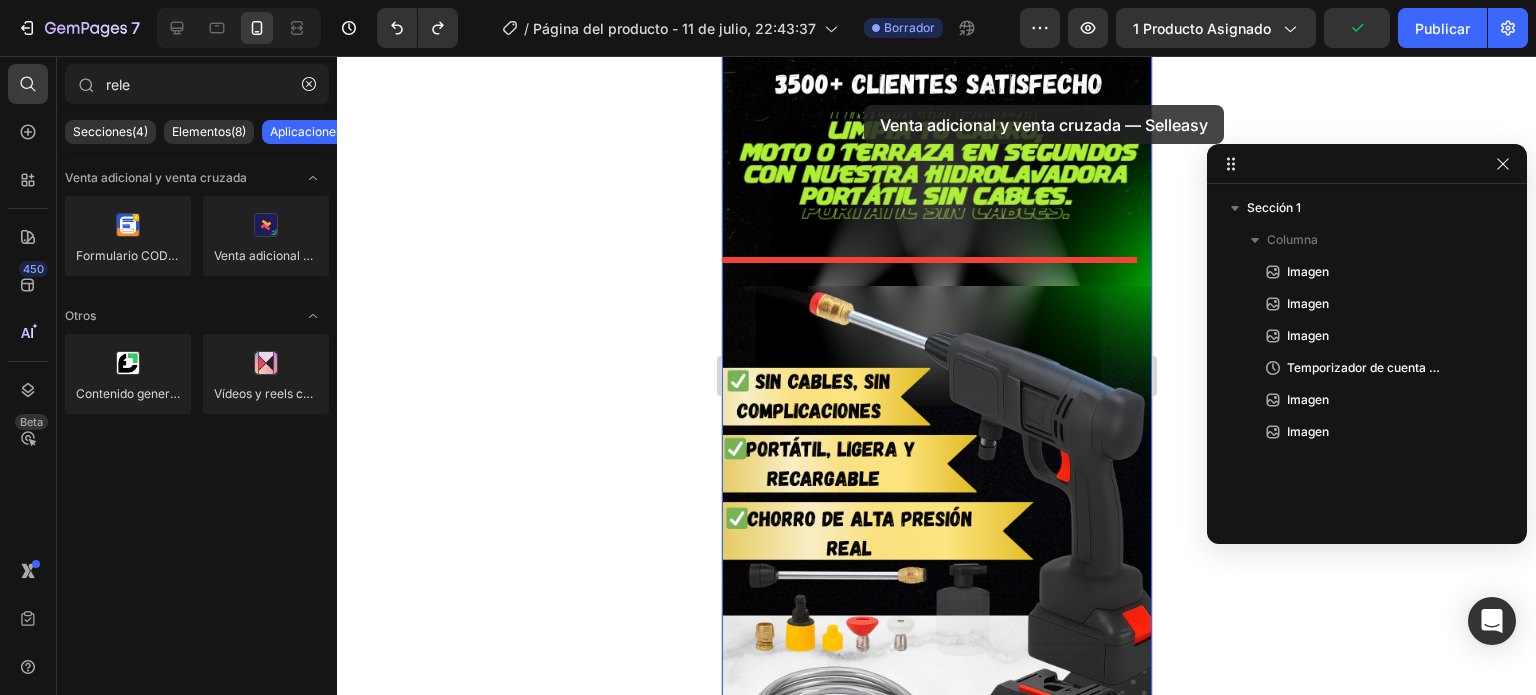 scroll, scrollTop: 532, scrollLeft: 0, axis: vertical 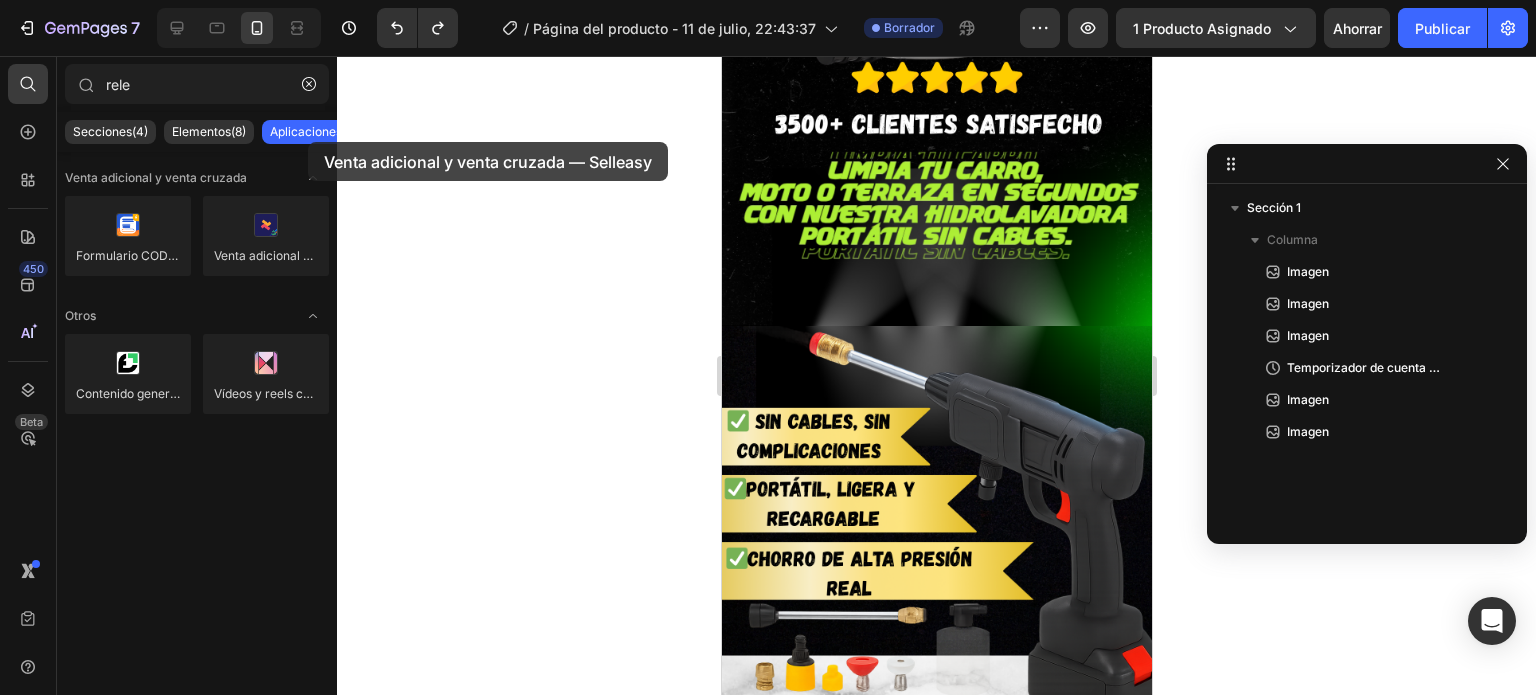 drag, startPoint x: 256, startPoint y: 242, endPoint x: 308, endPoint y: 142, distance: 112.71202 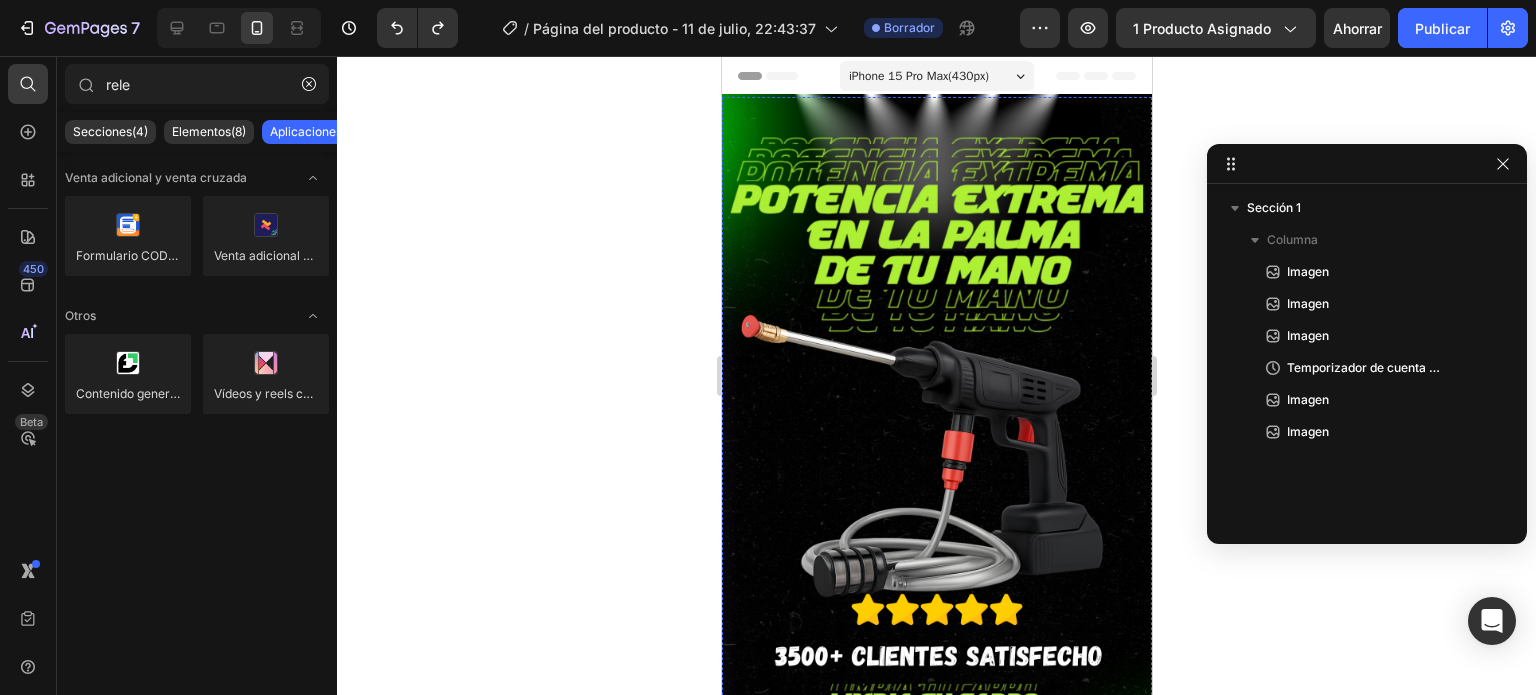 scroll, scrollTop: 0, scrollLeft: 0, axis: both 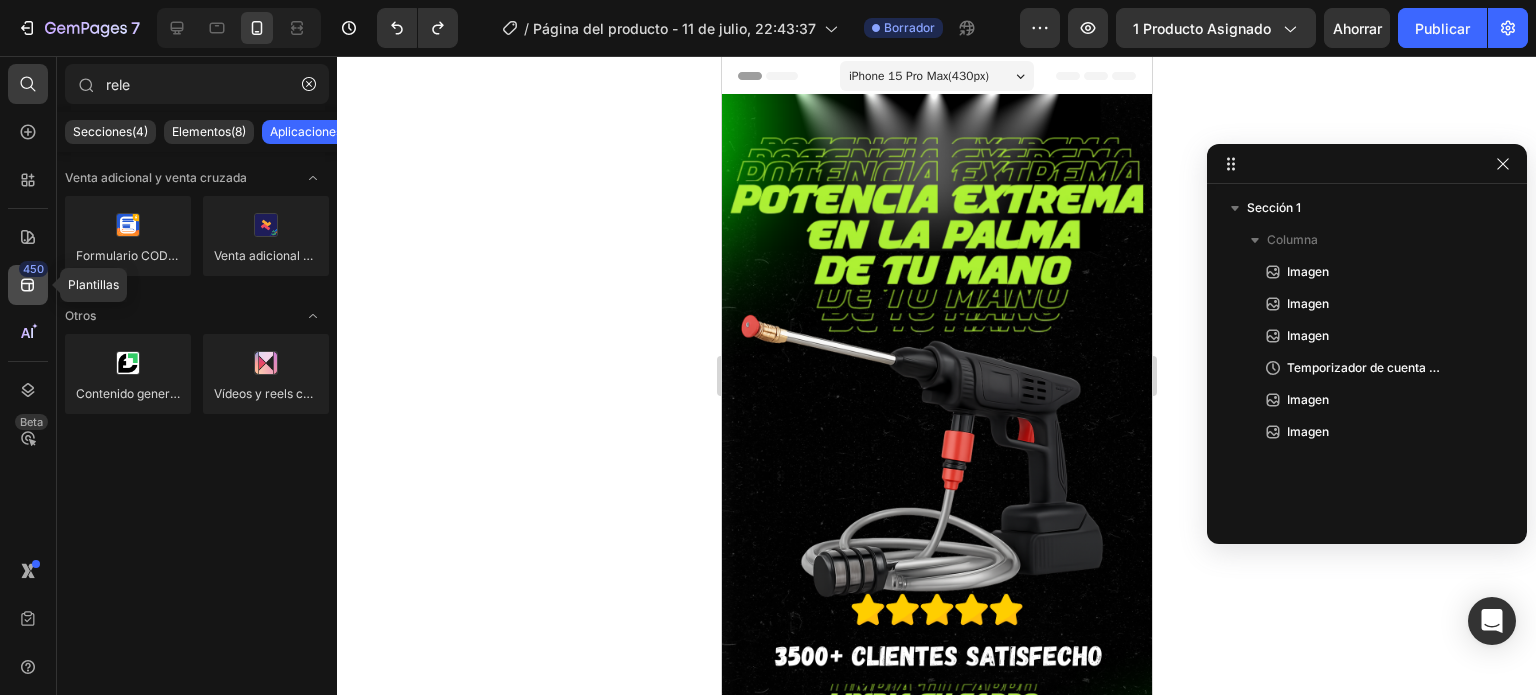 click 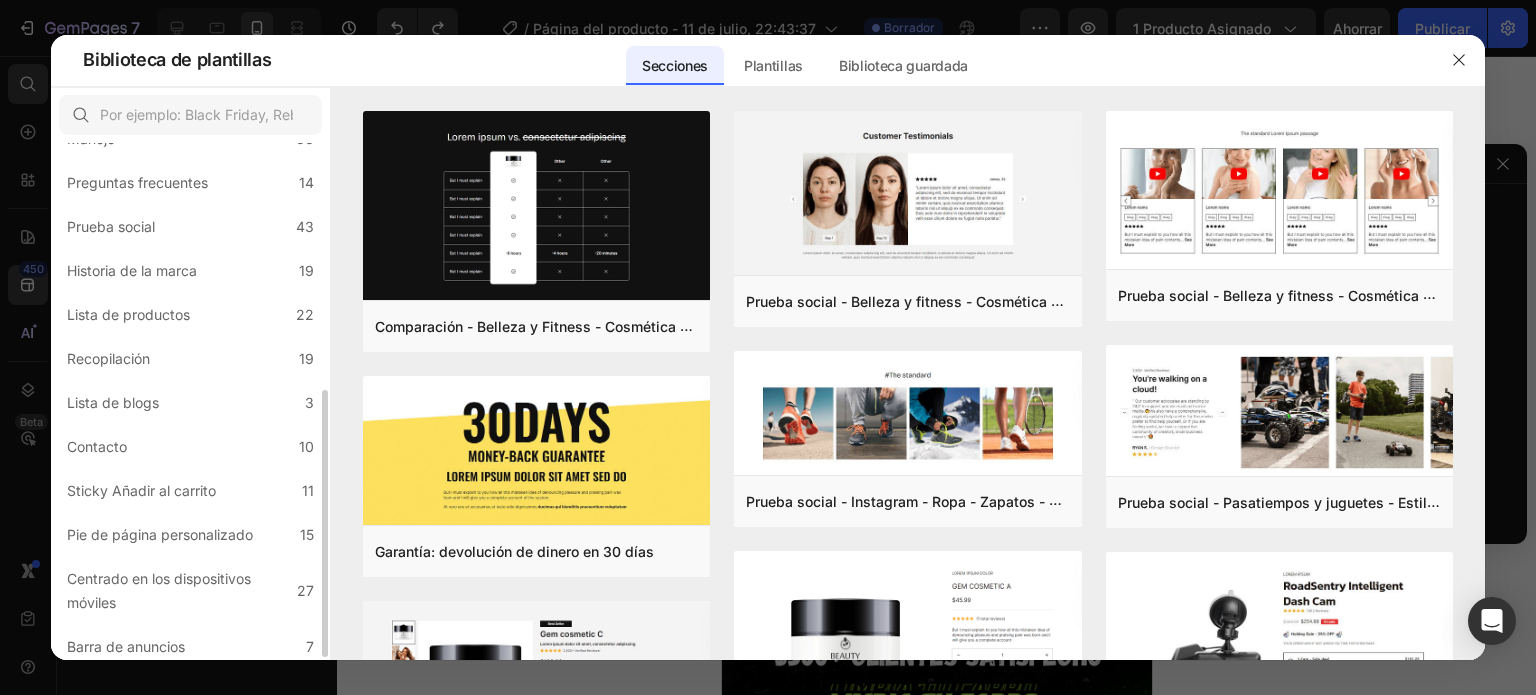scroll, scrollTop: 486, scrollLeft: 0, axis: vertical 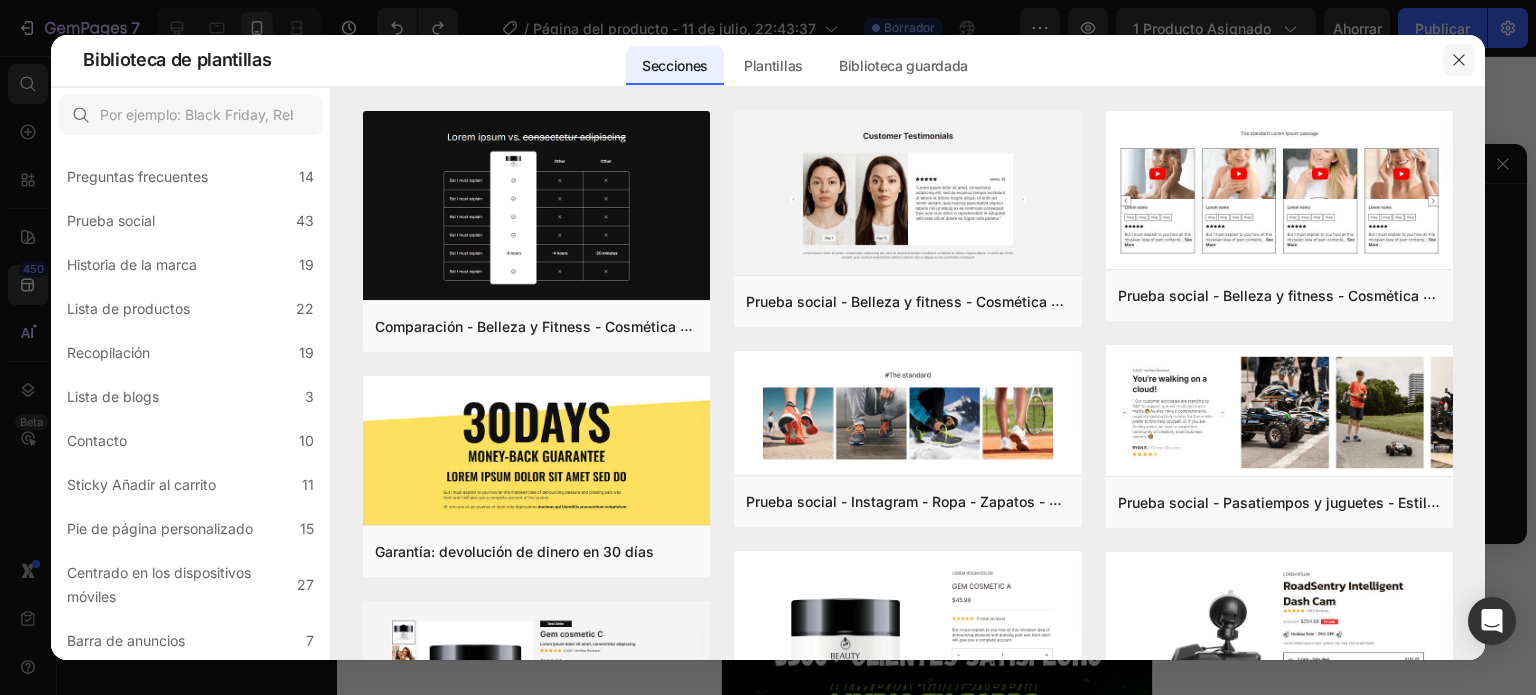 click 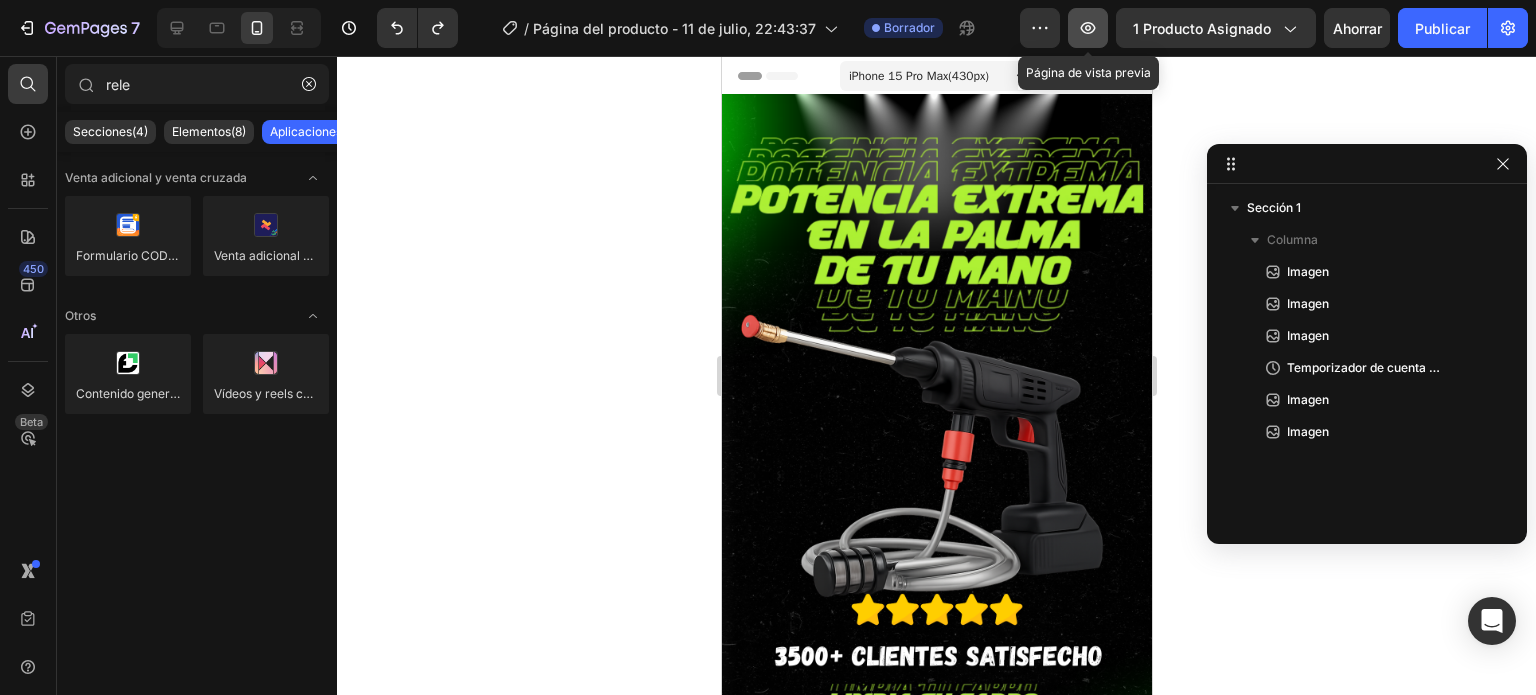 click 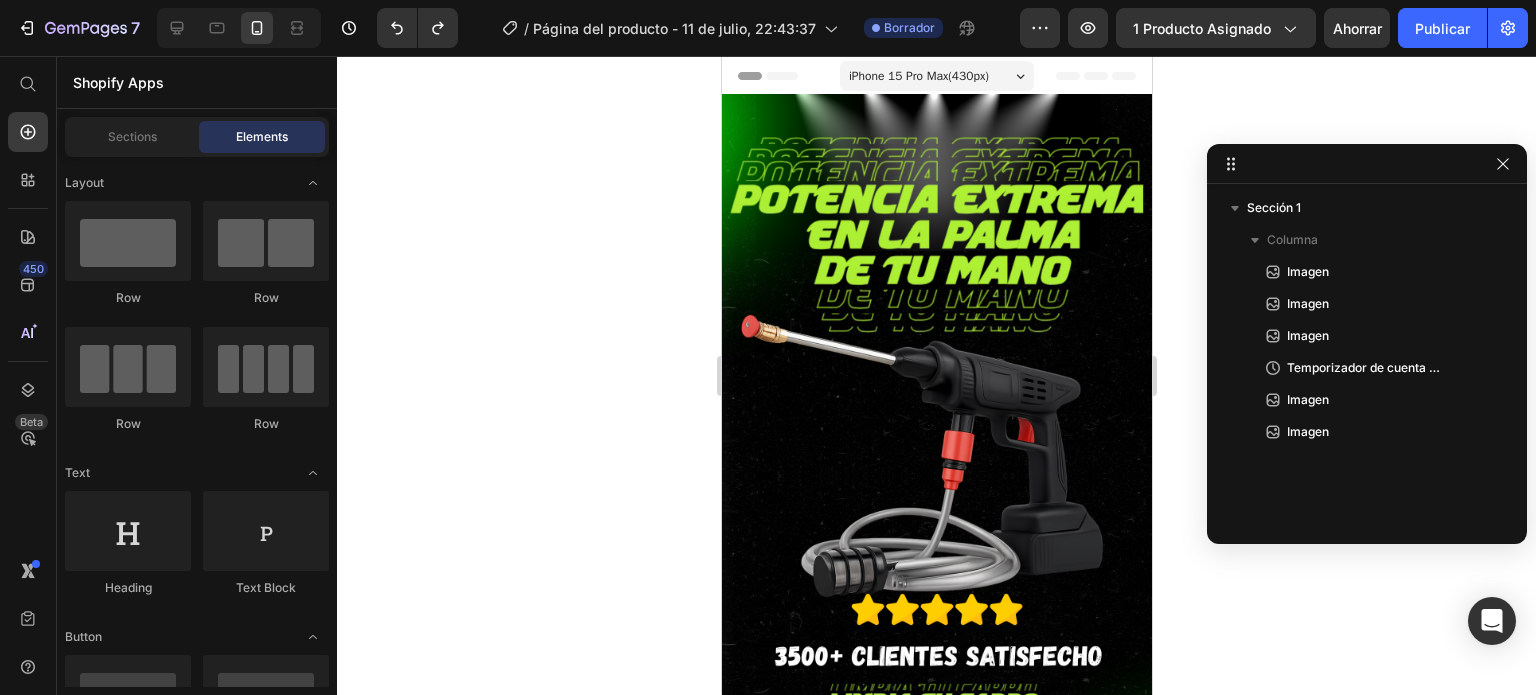 click 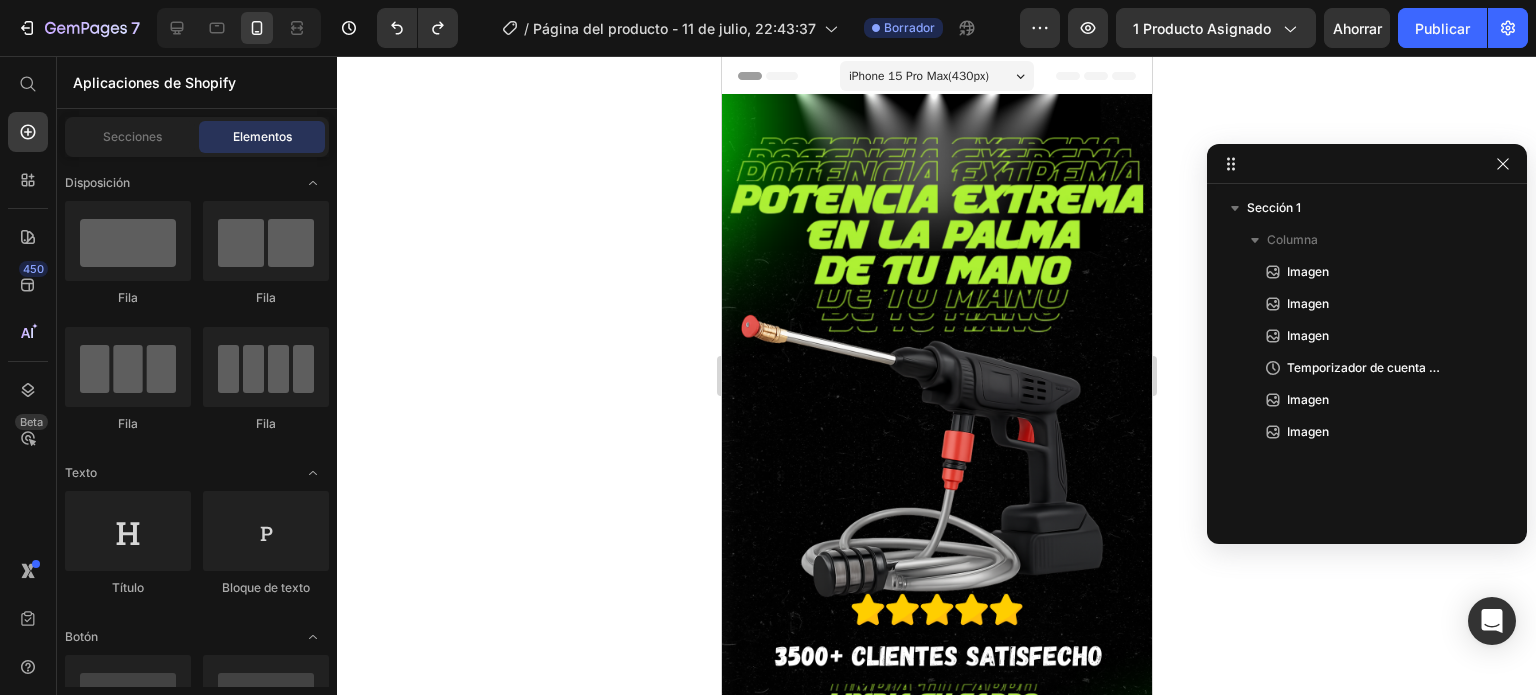 click on "Encabezamiento" at bounding box center (802, 76) 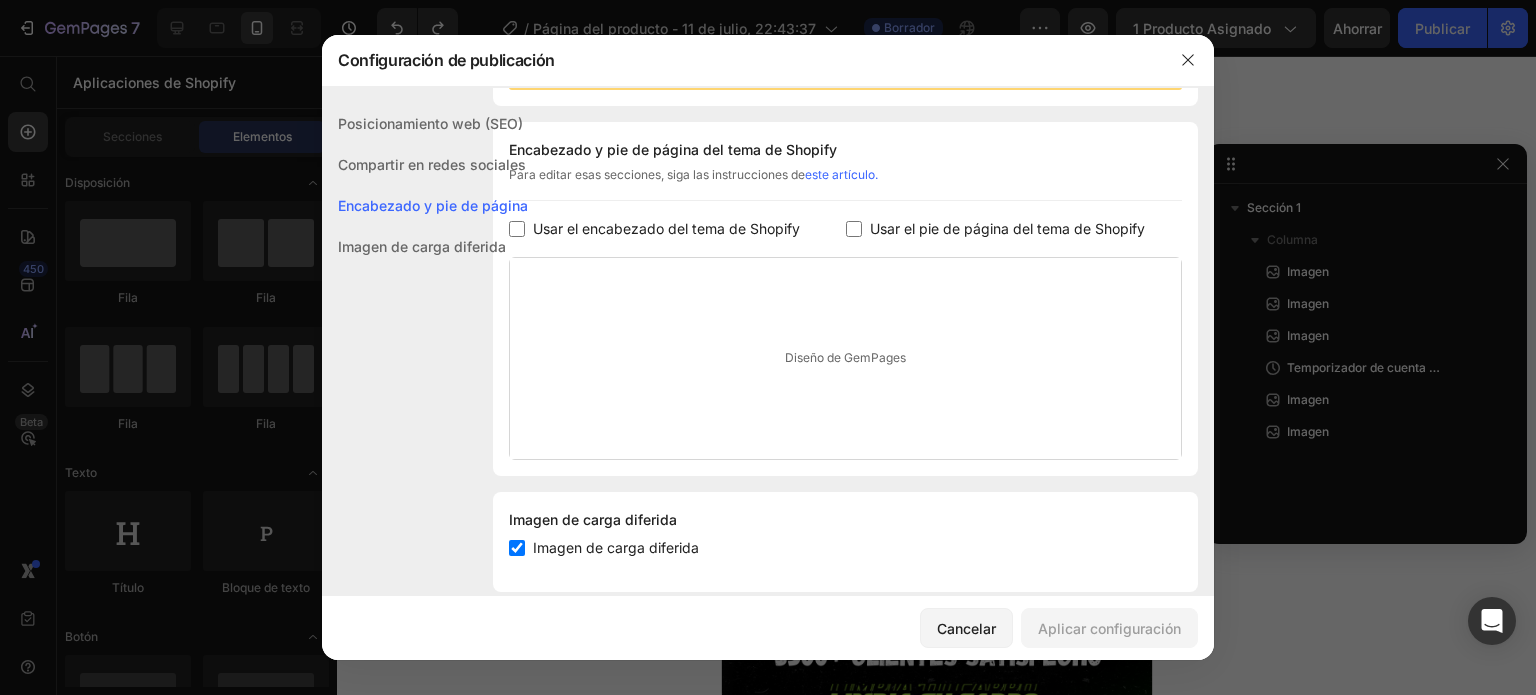scroll, scrollTop: 291, scrollLeft: 0, axis: vertical 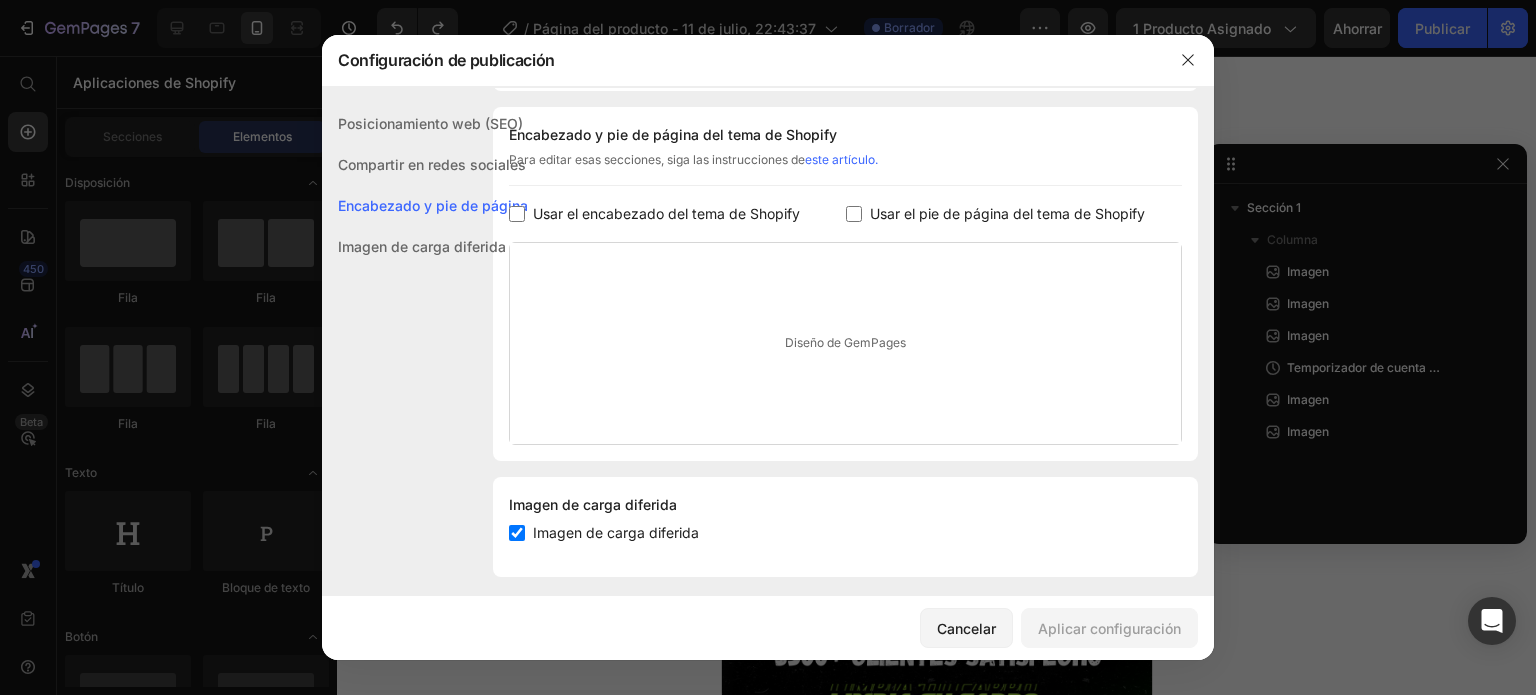 click on "Compartir en redes sociales" at bounding box center (432, 164) 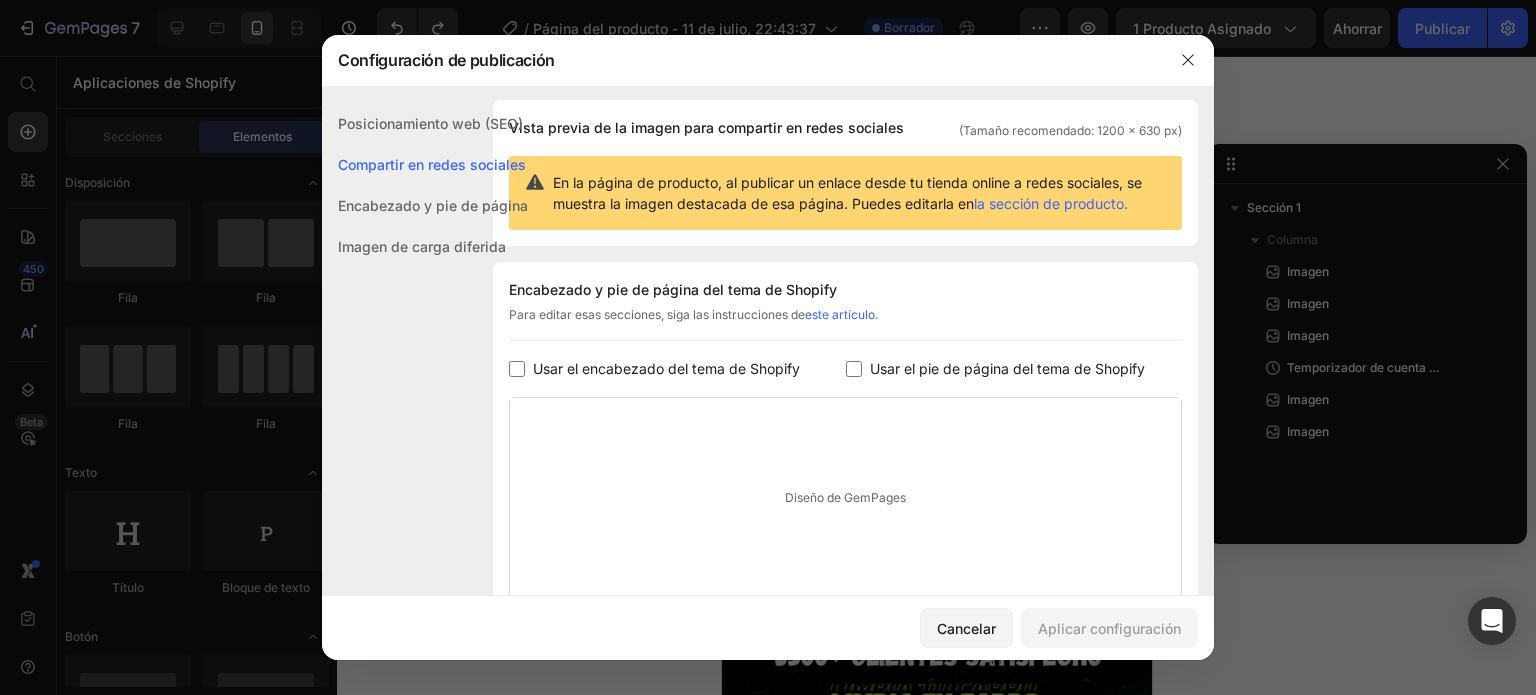 scroll, scrollTop: 128, scrollLeft: 0, axis: vertical 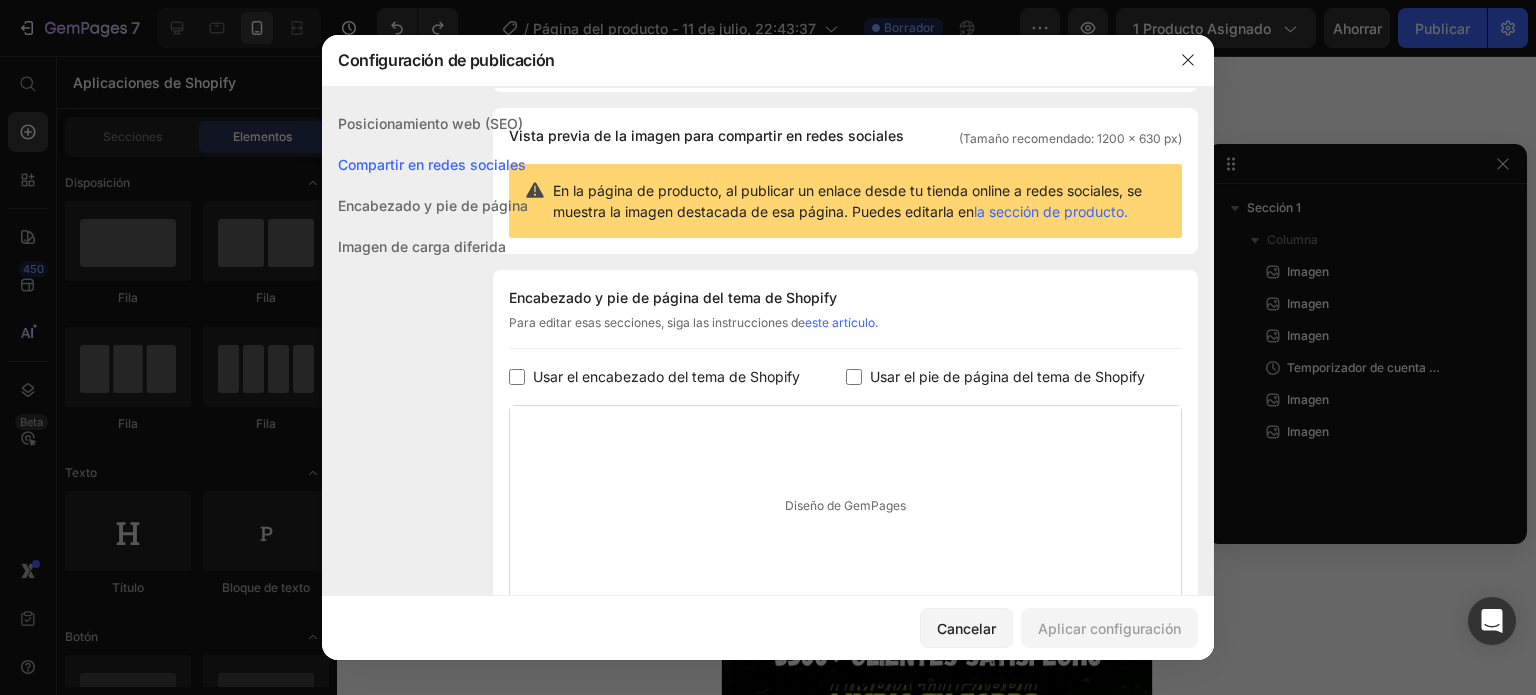 click on "Posicionamiento web (SEO)" 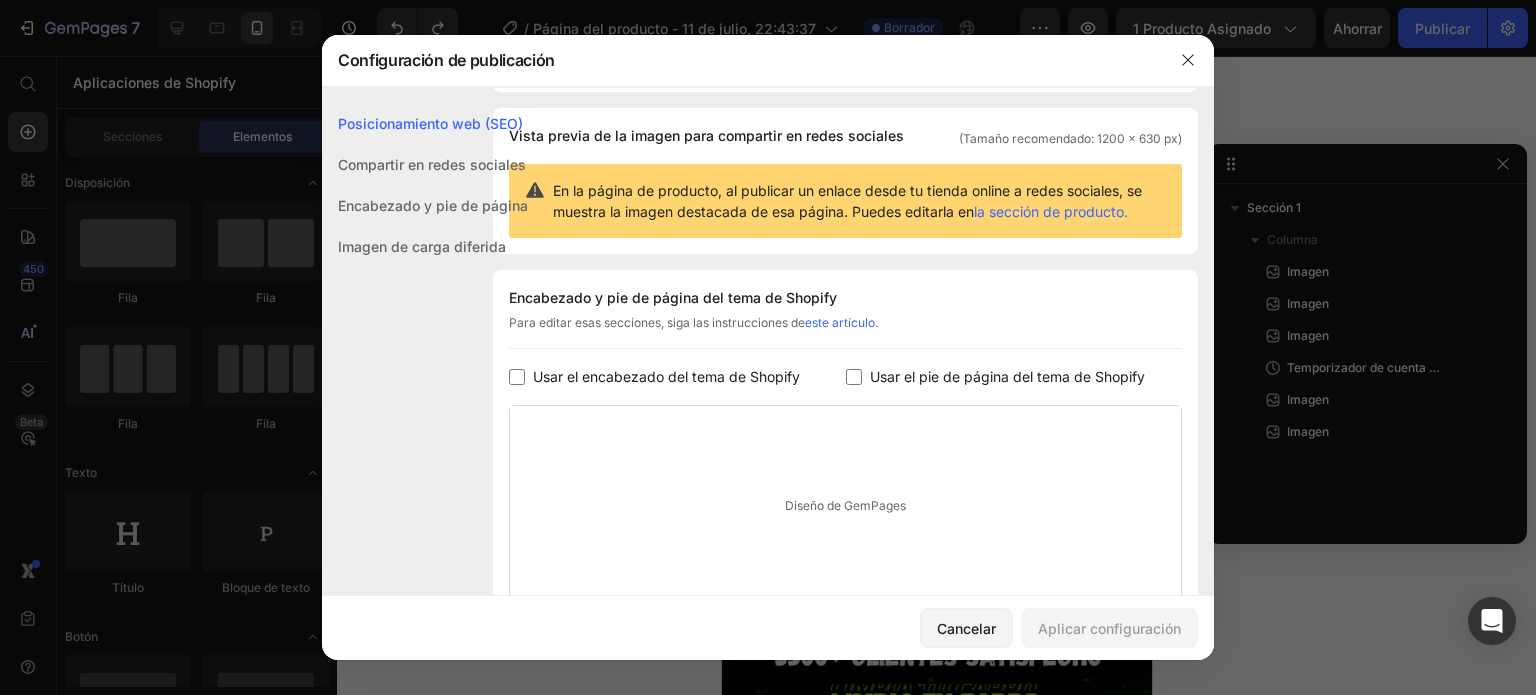 scroll, scrollTop: 0, scrollLeft: 0, axis: both 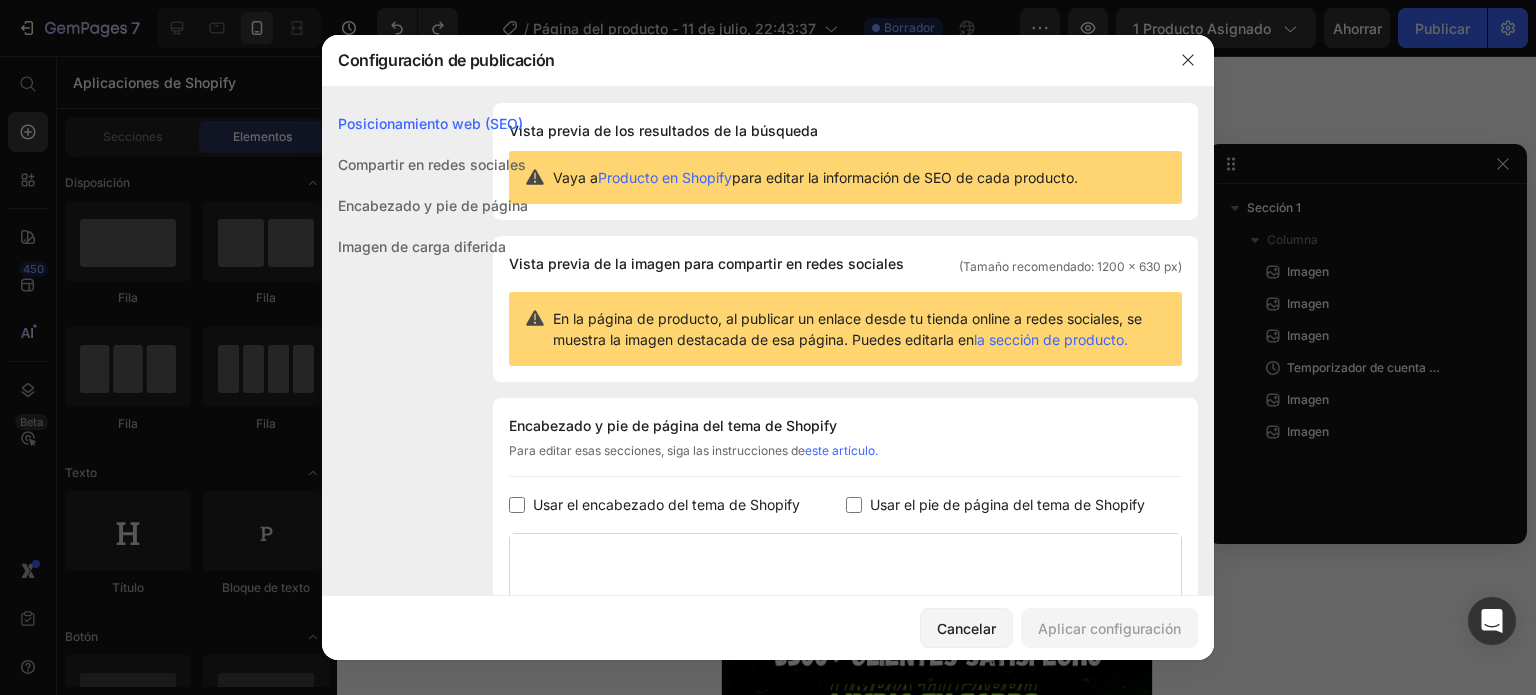 click on "Imagen de carga diferida" 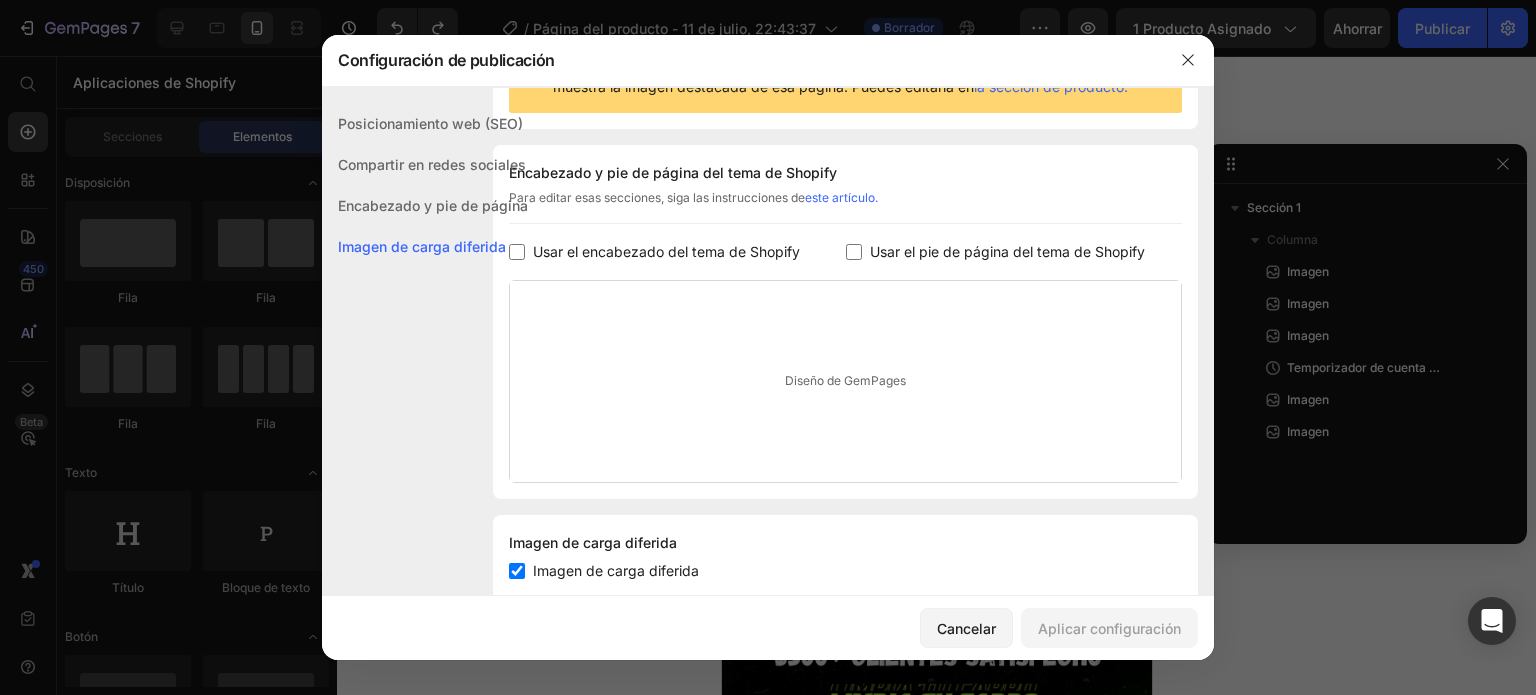 scroll, scrollTop: 303, scrollLeft: 0, axis: vertical 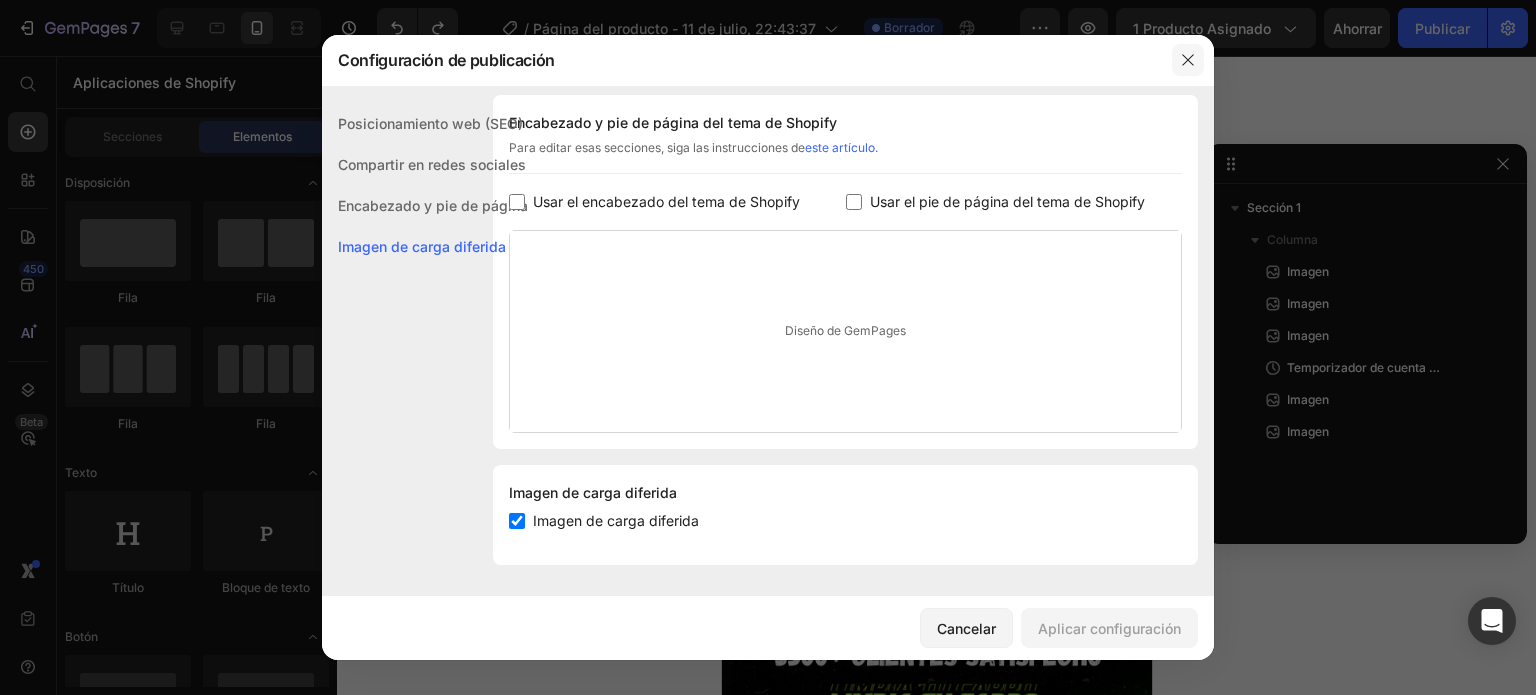 click at bounding box center [1188, 60] 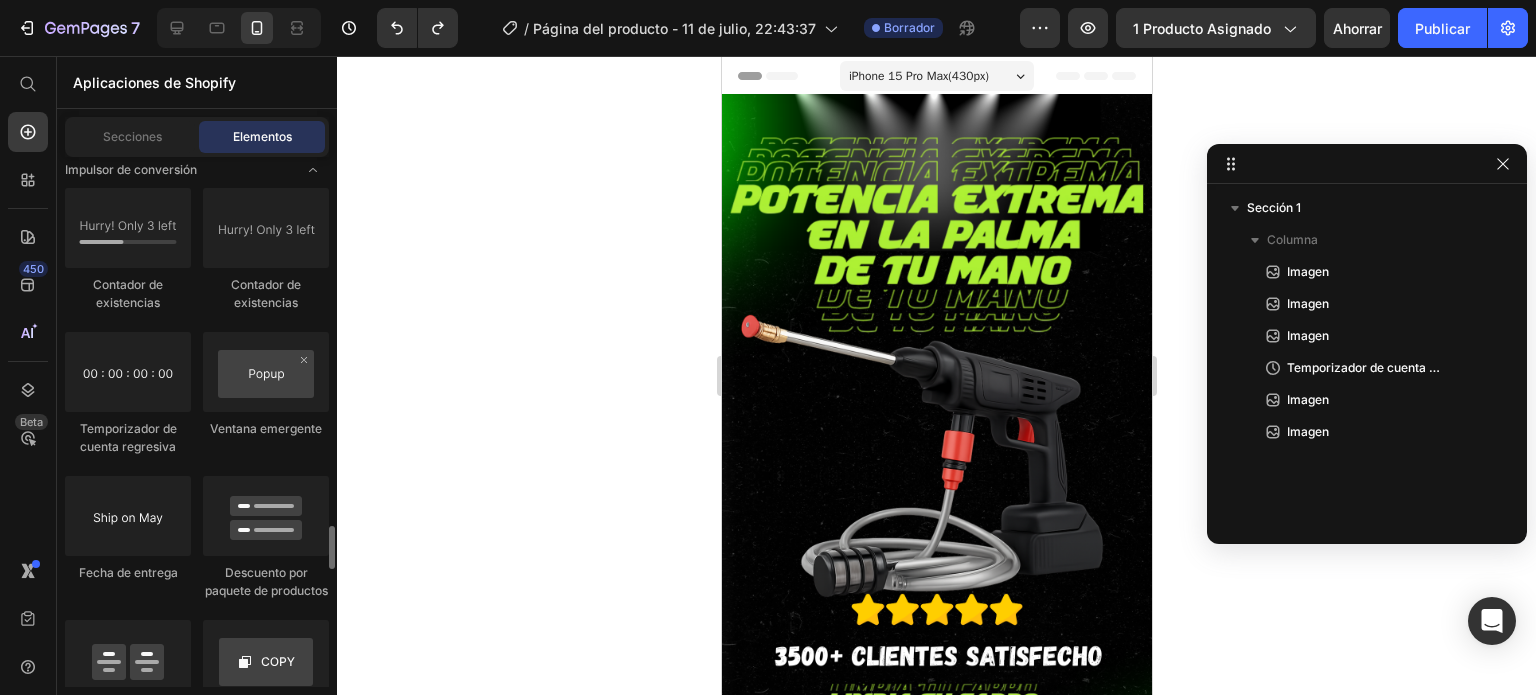 scroll, scrollTop: 4430, scrollLeft: 0, axis: vertical 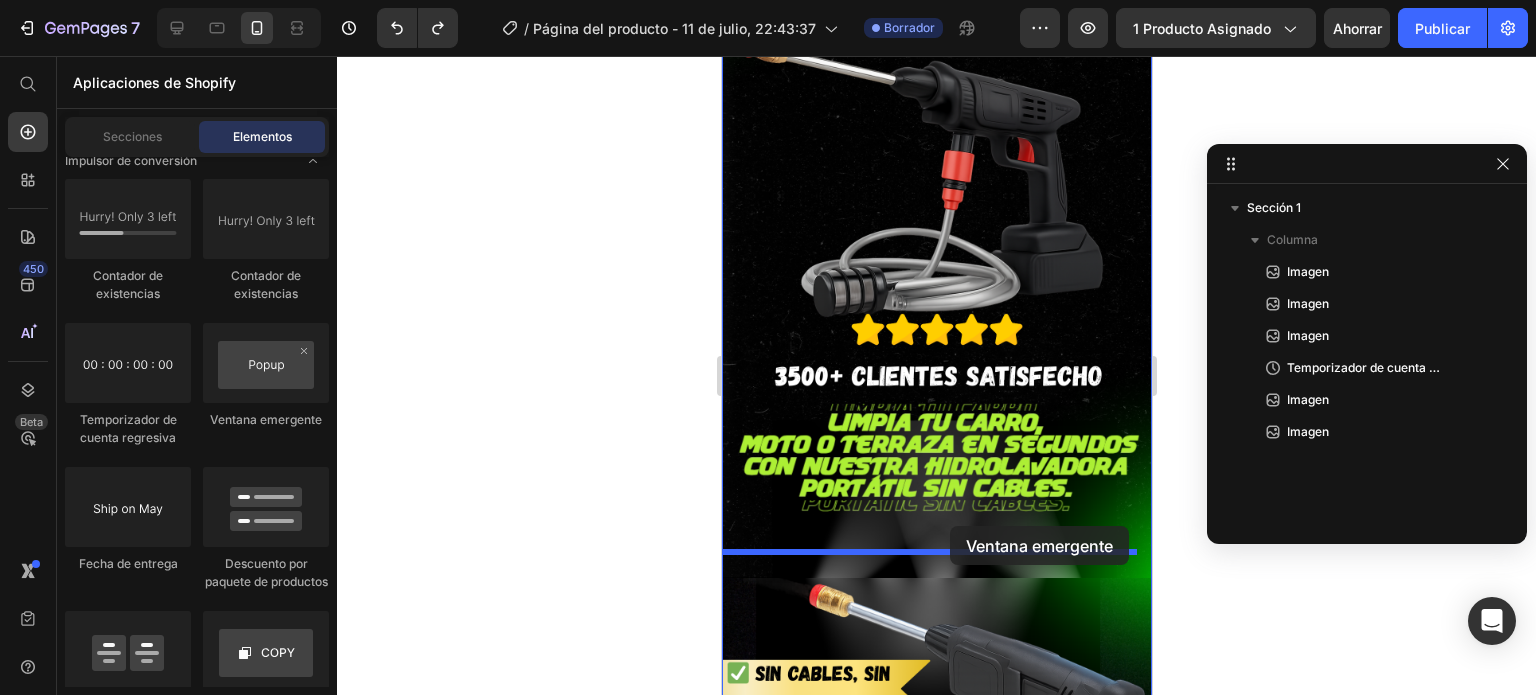 drag, startPoint x: 966, startPoint y: 435, endPoint x: 948, endPoint y: 526, distance: 92.76314 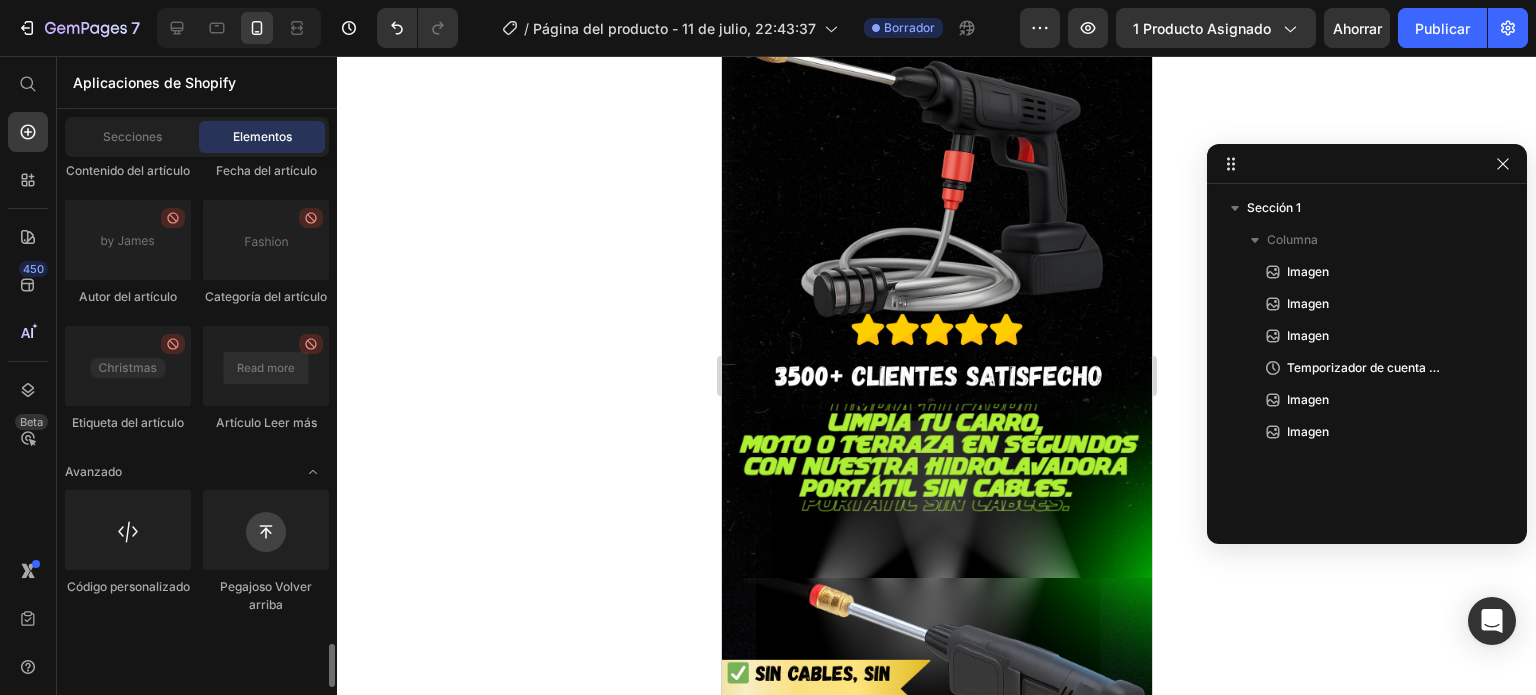 scroll, scrollTop: 5979, scrollLeft: 0, axis: vertical 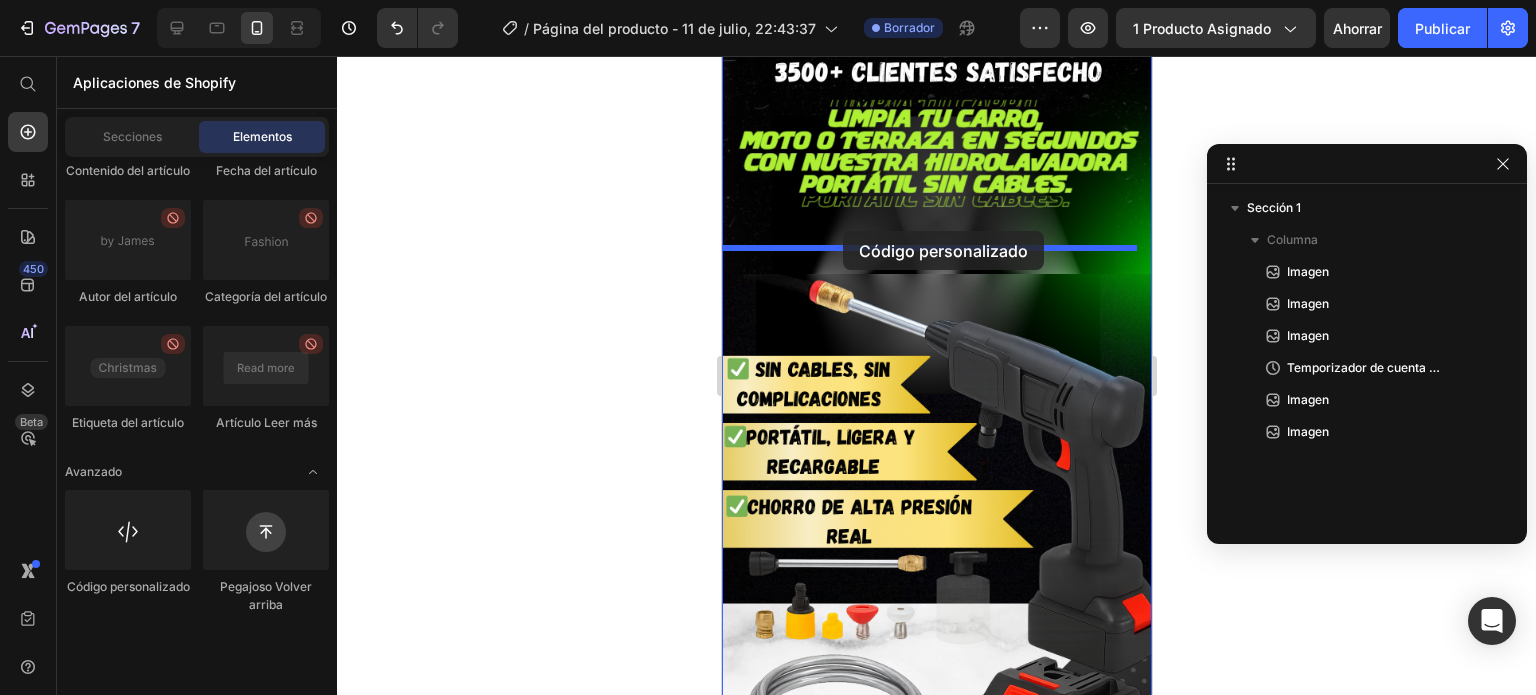 drag, startPoint x: 826, startPoint y: 665, endPoint x: 842, endPoint y: 231, distance: 434.29483 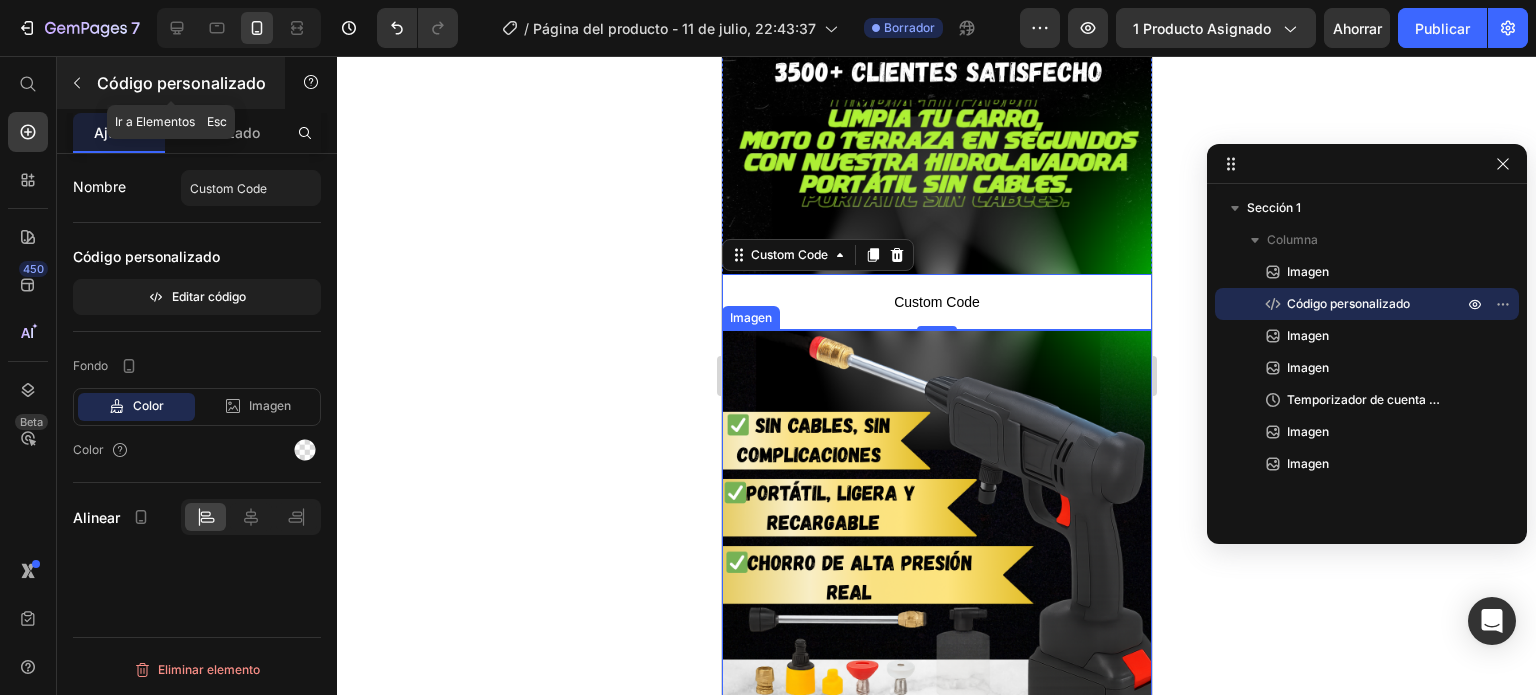 click at bounding box center (77, 83) 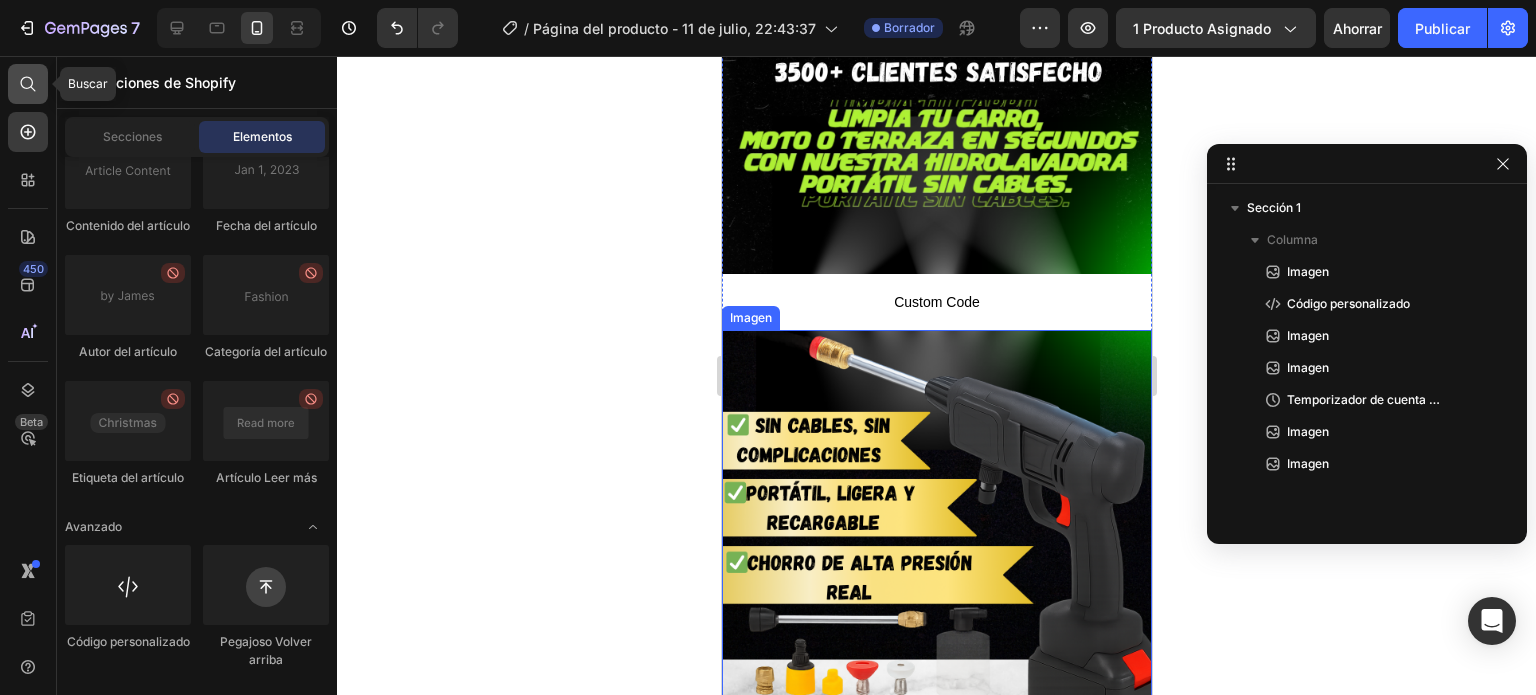 click 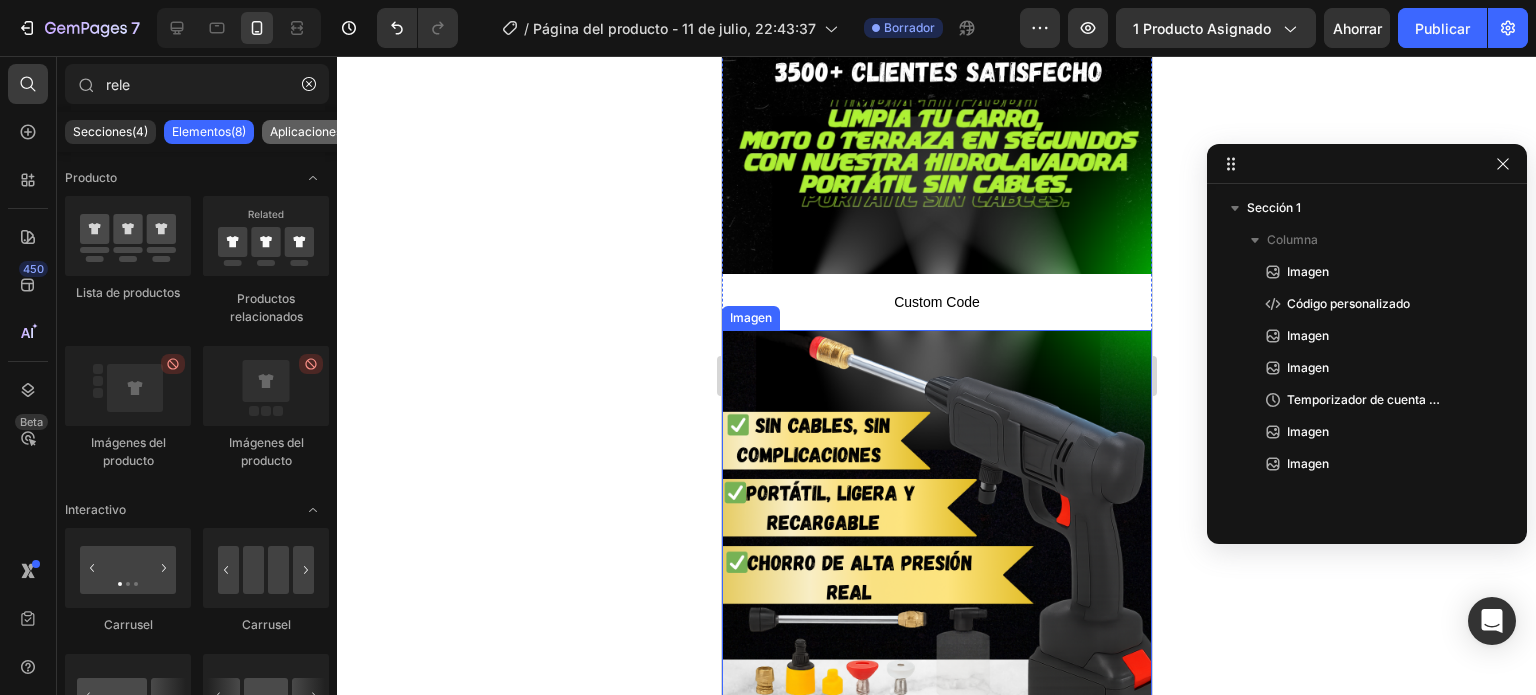 click on "Aplicaciones(4)" 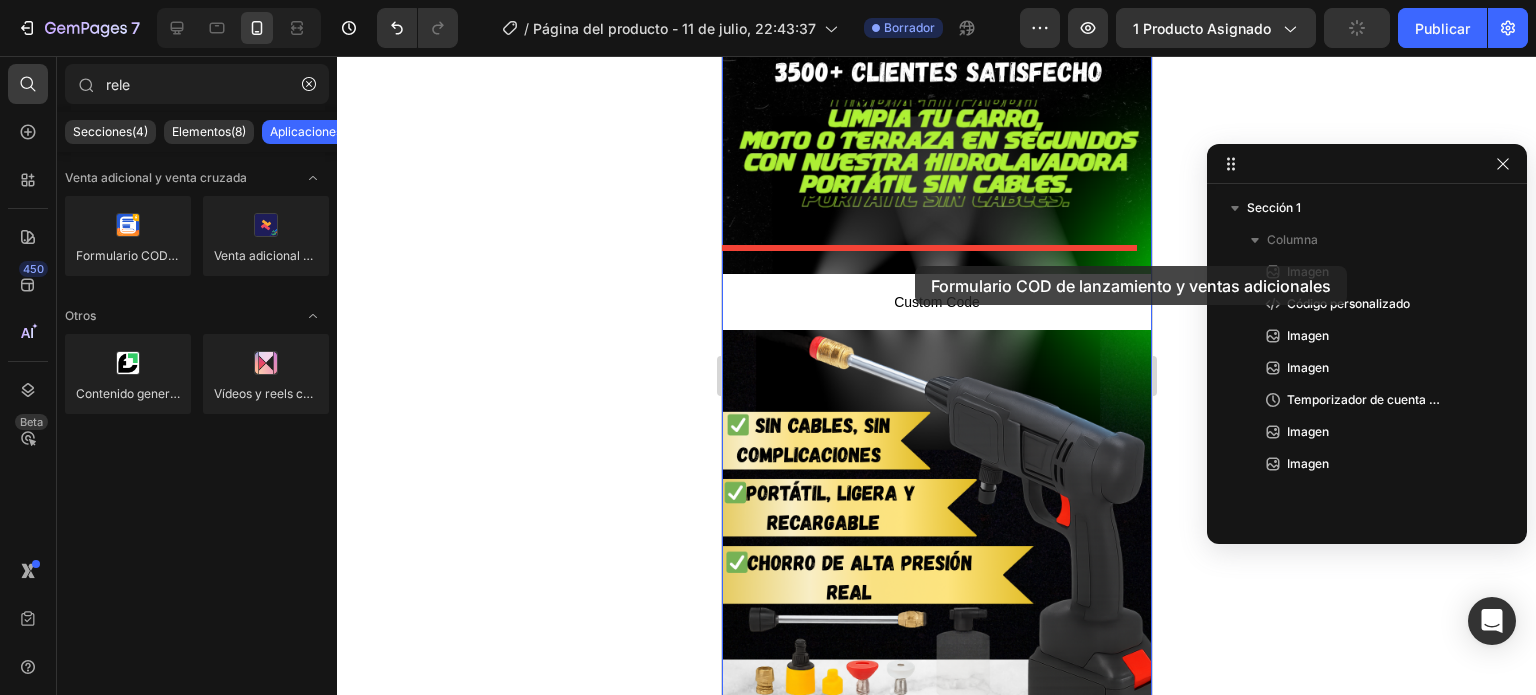 drag, startPoint x: 867, startPoint y: 278, endPoint x: 913, endPoint y: 269, distance: 46.872166 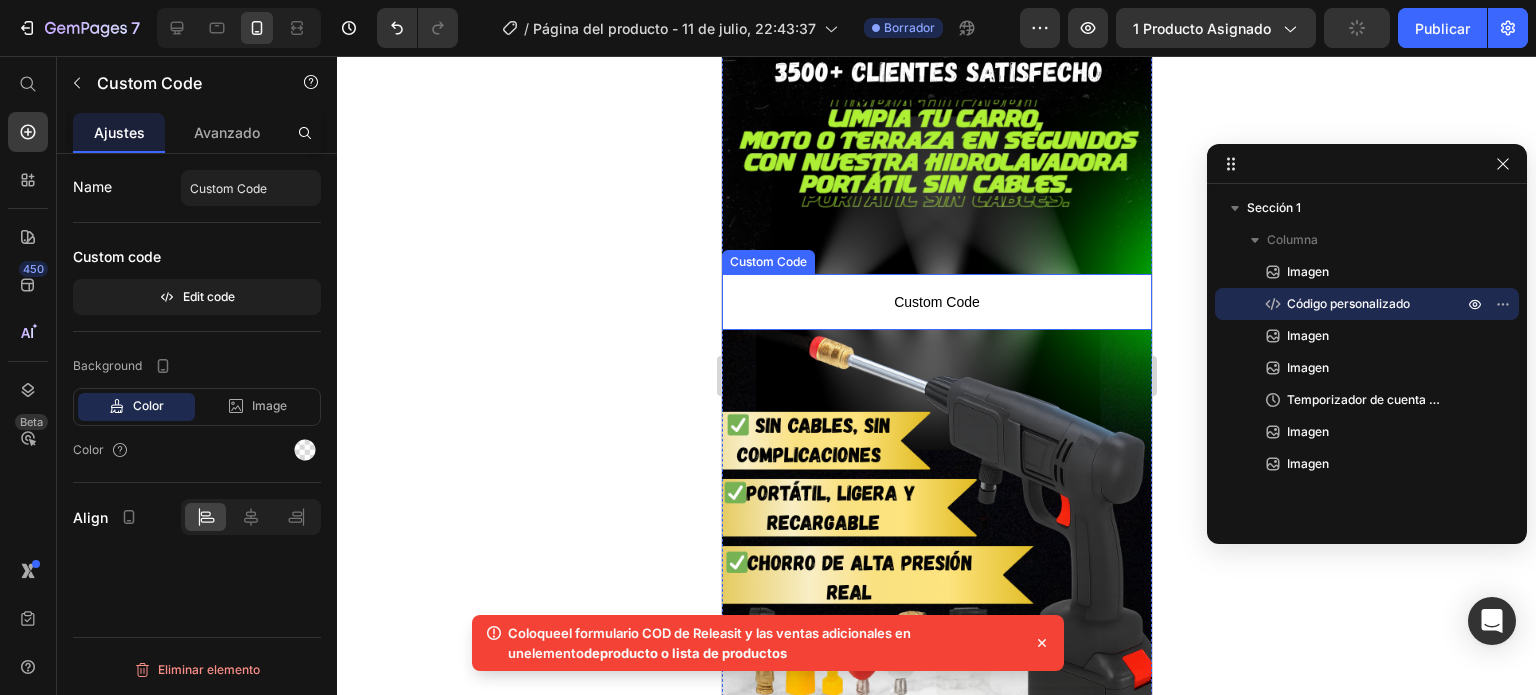 click on "Custom Code" at bounding box center [936, 302] 